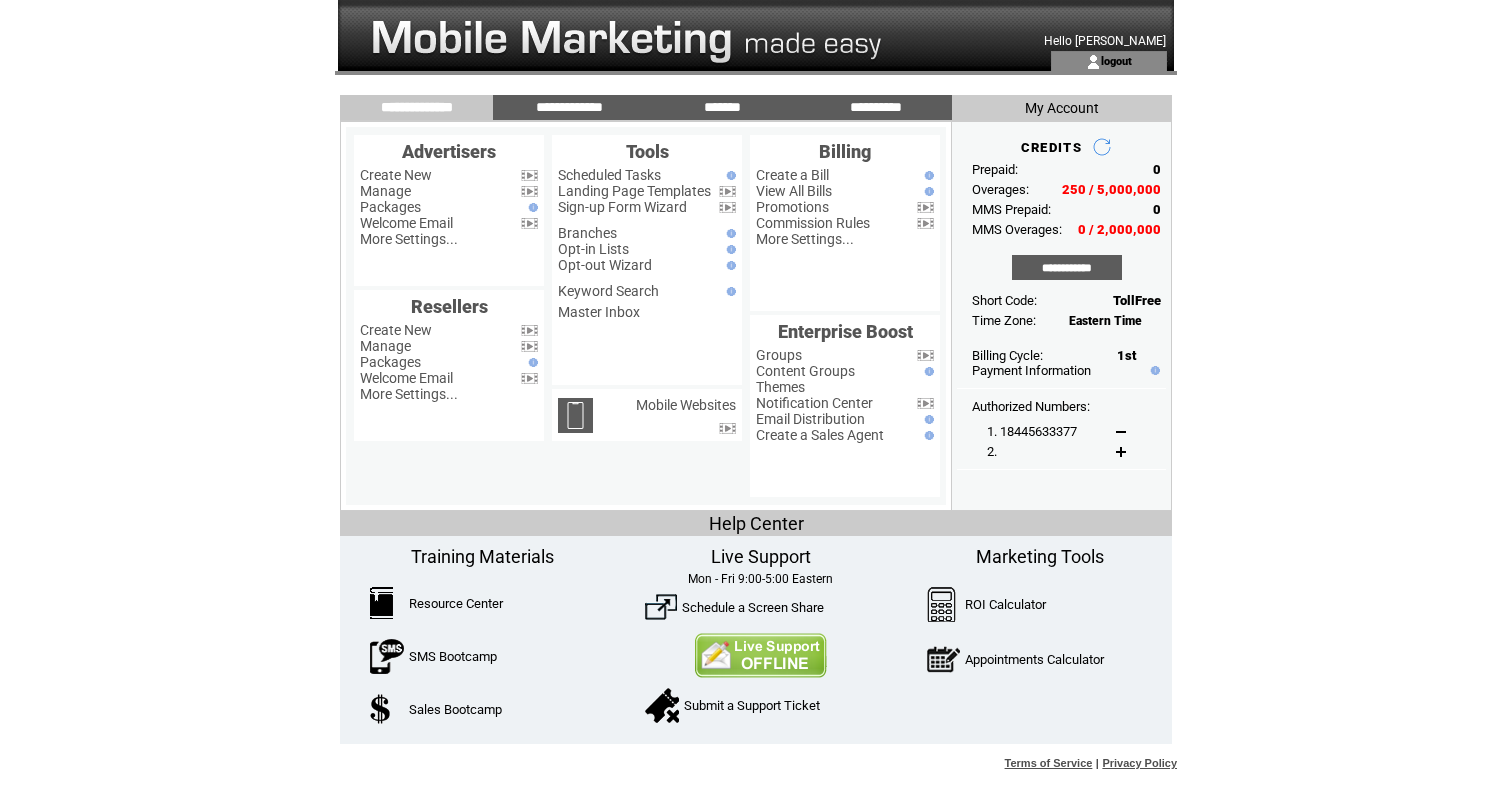scroll, scrollTop: 0, scrollLeft: 0, axis: both 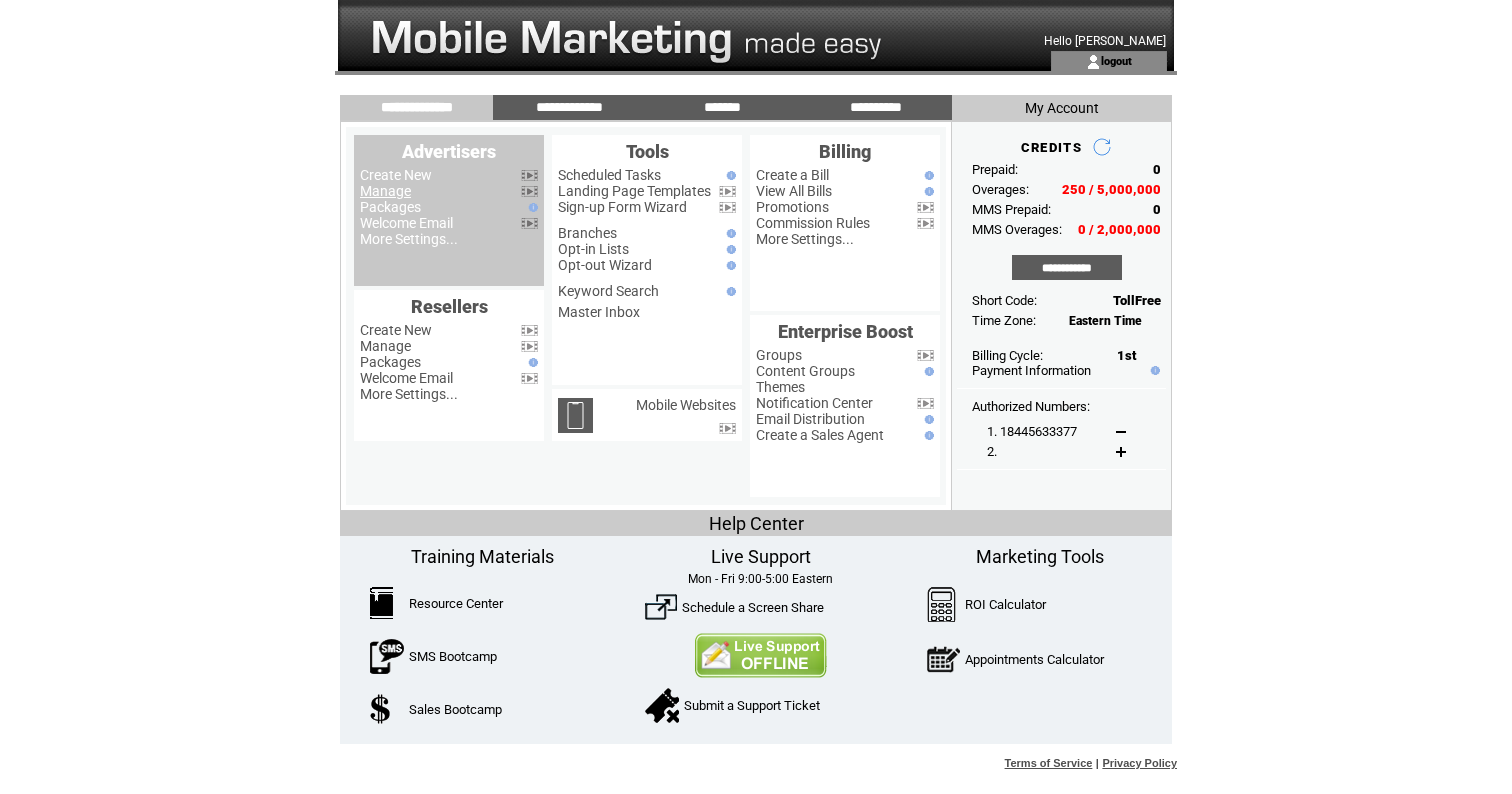 click on "Manage" at bounding box center (385, 191) 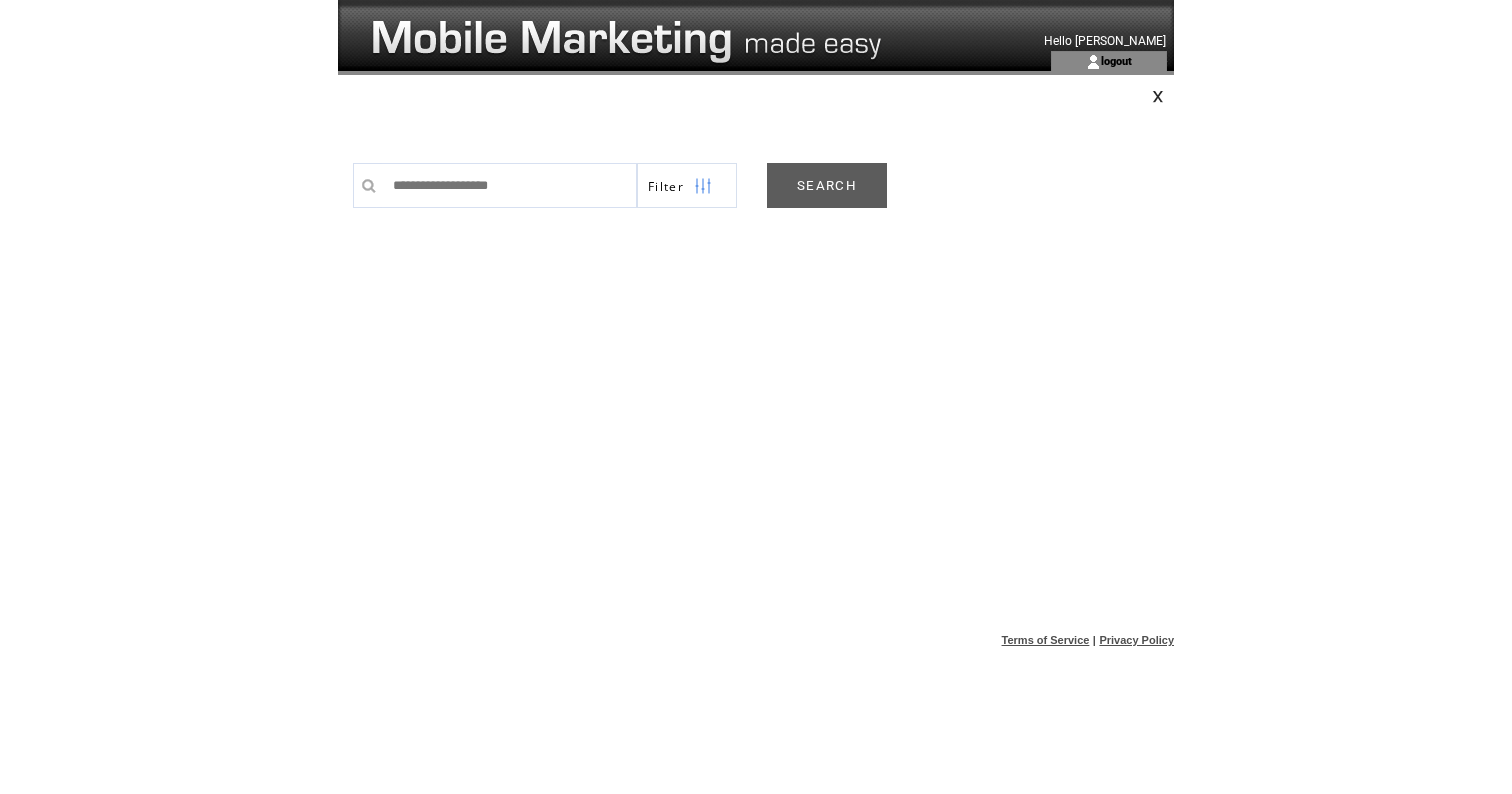 scroll, scrollTop: 0, scrollLeft: 0, axis: both 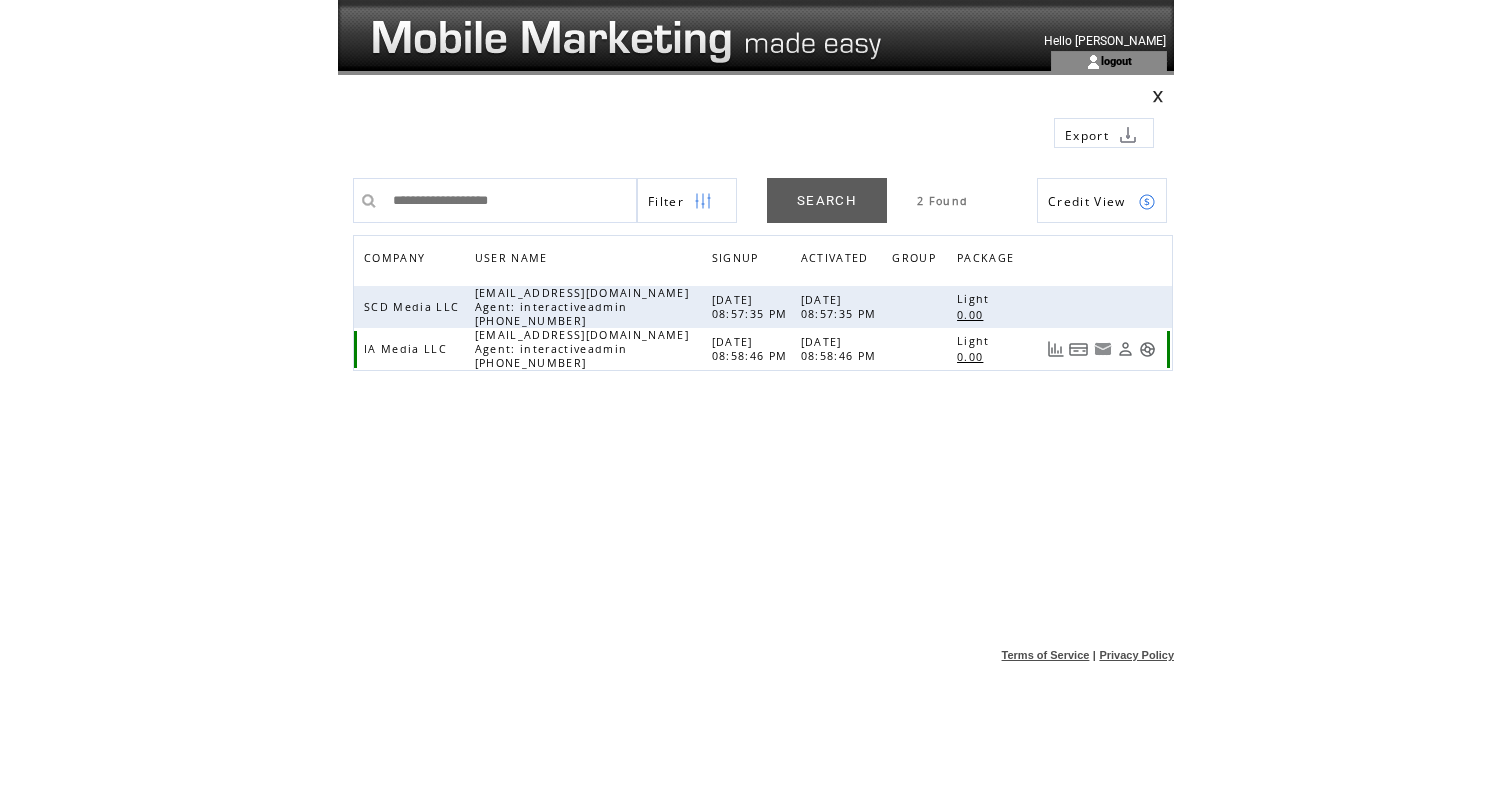 click at bounding box center (1147, 349) 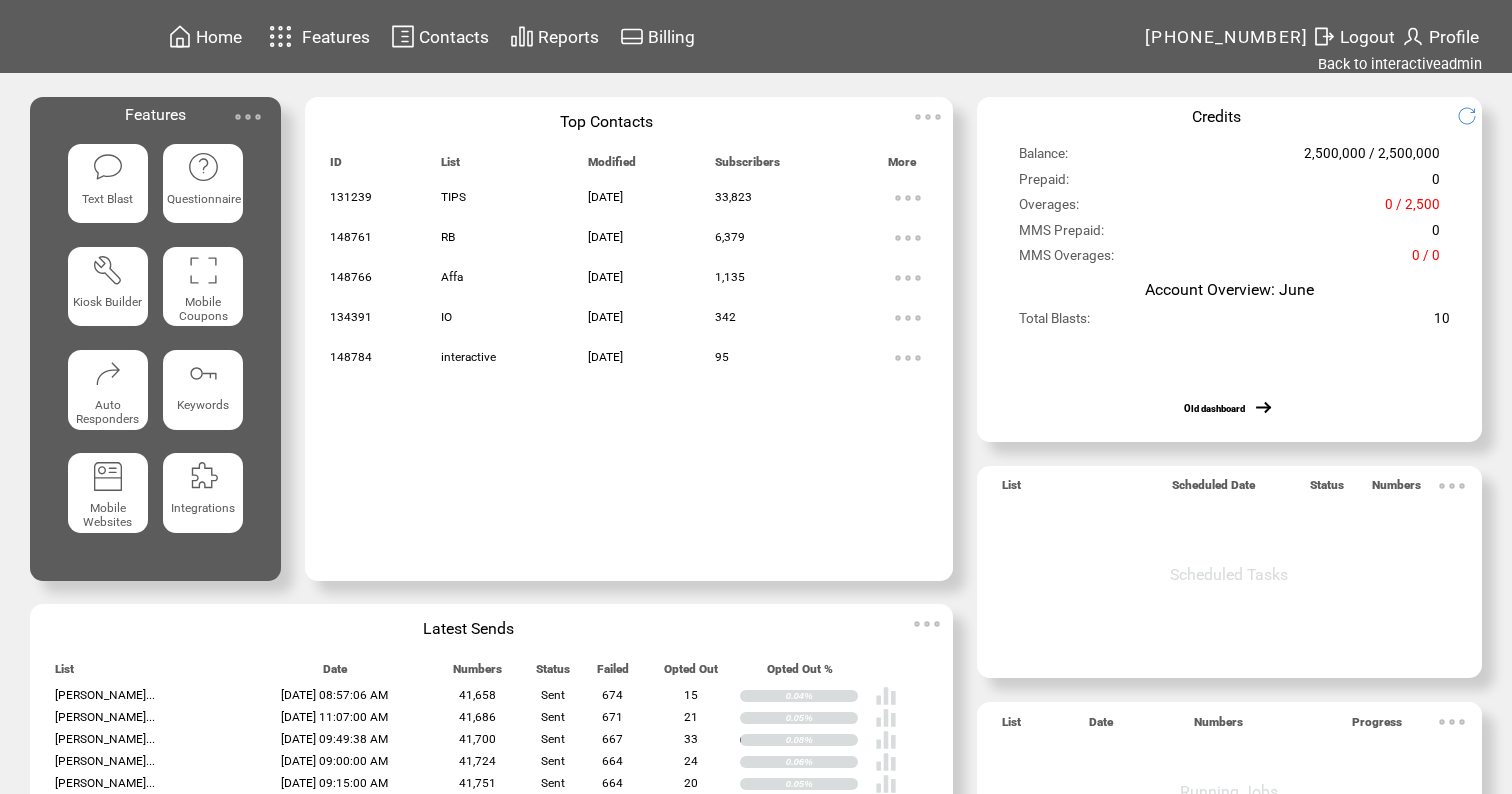 scroll, scrollTop: 0, scrollLeft: 0, axis: both 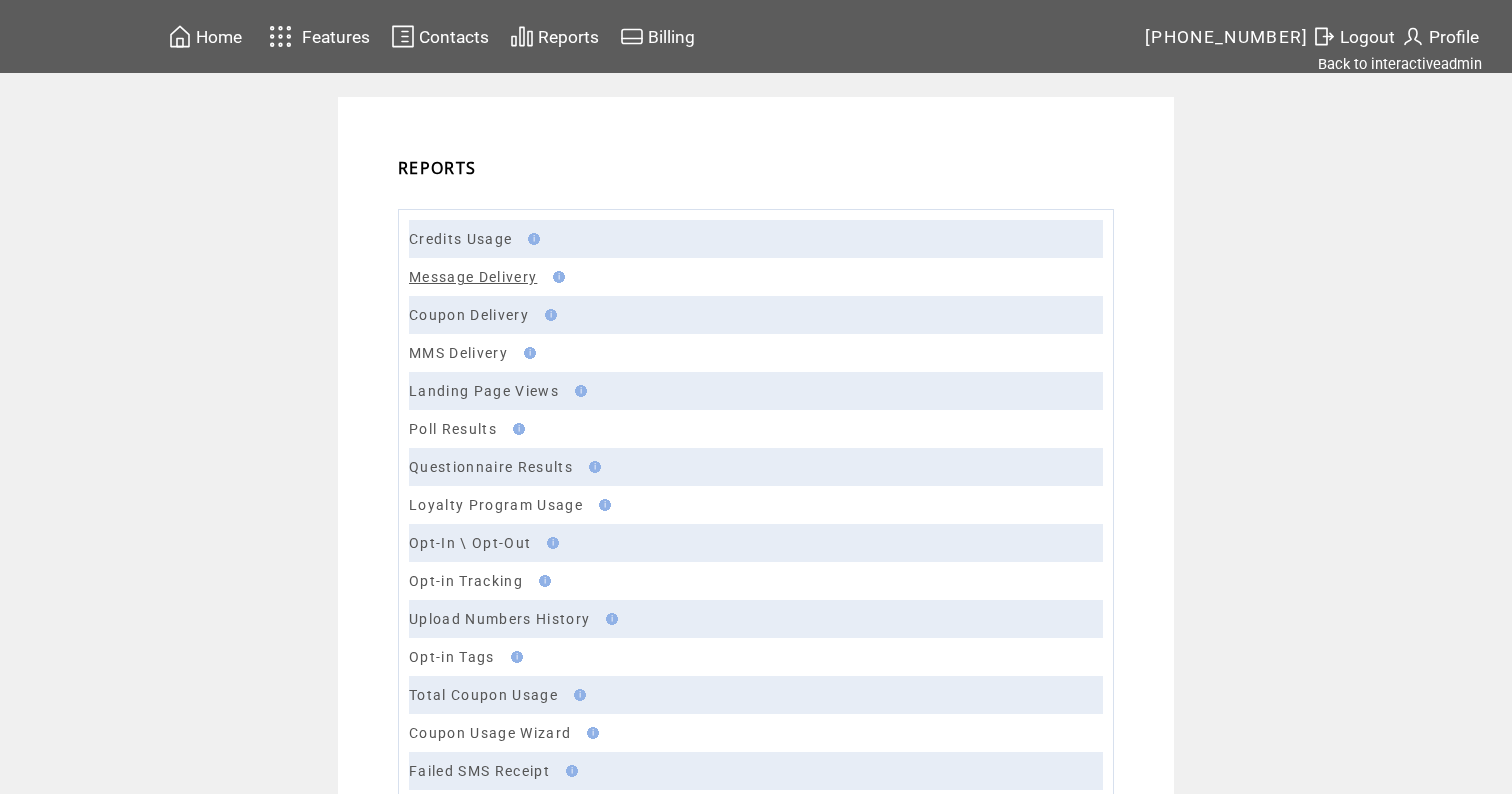 click on "Message Delivery" at bounding box center [473, 277] 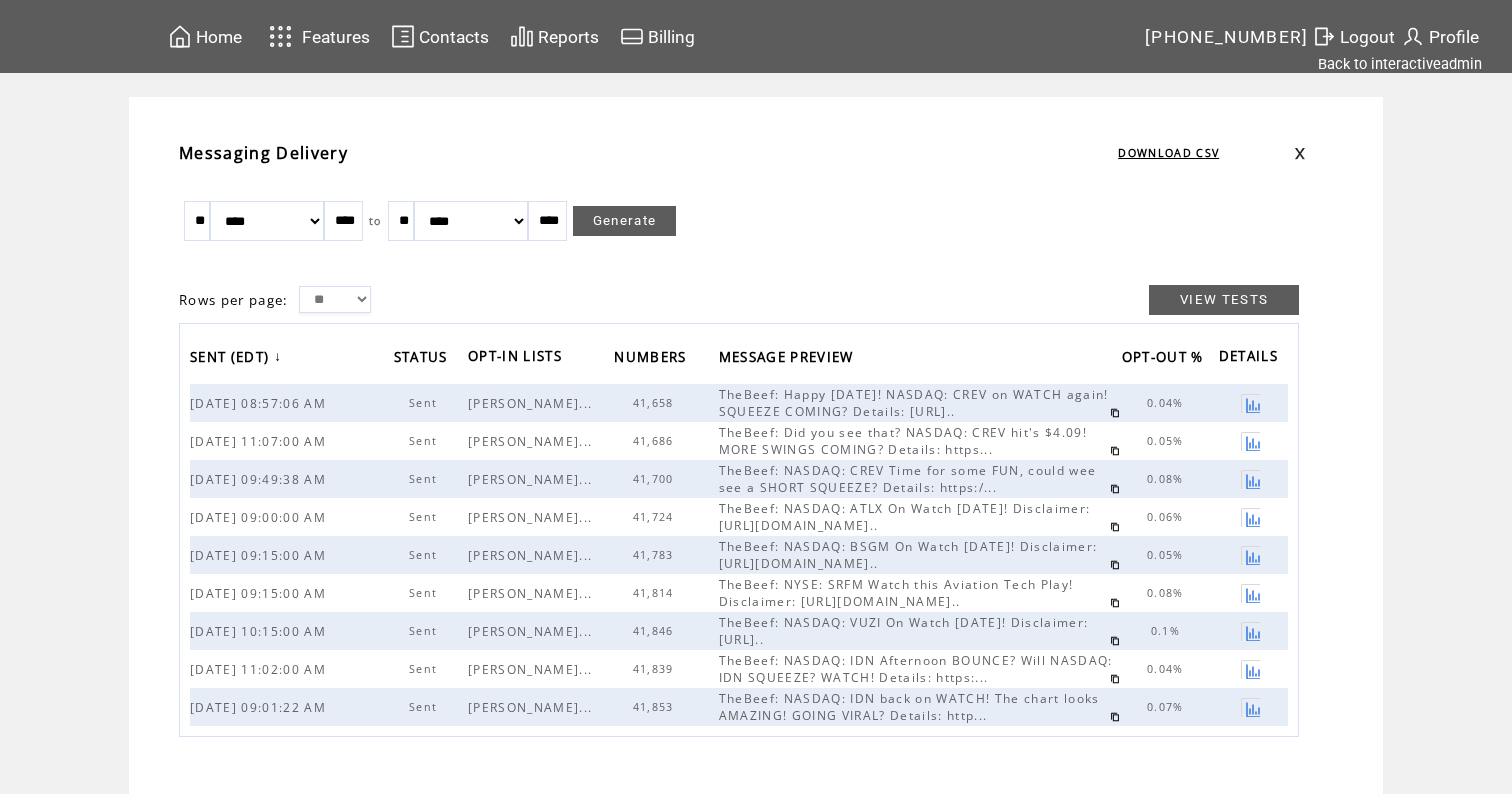 scroll, scrollTop: 0, scrollLeft: 0, axis: both 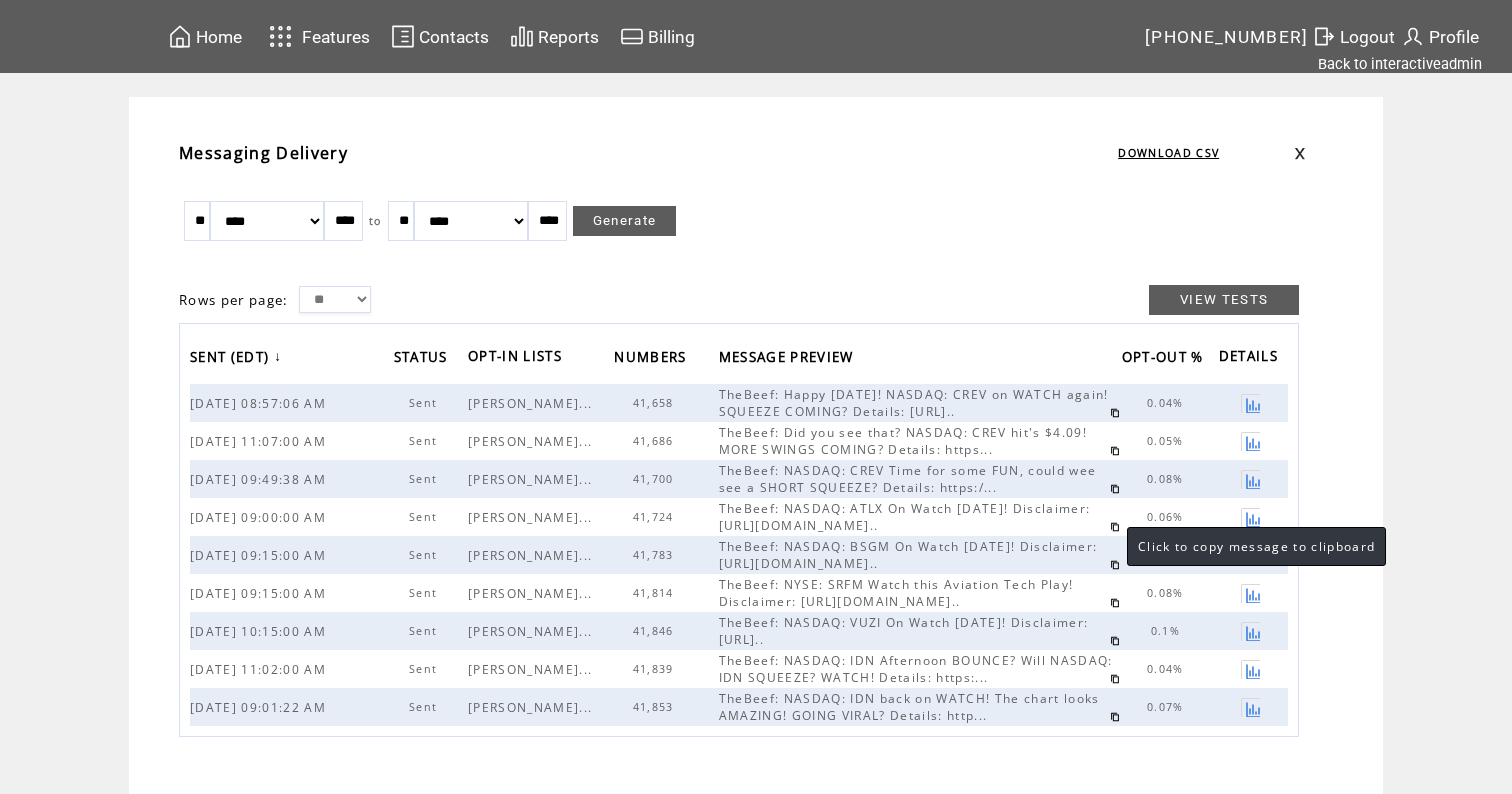 click at bounding box center (1115, 527) 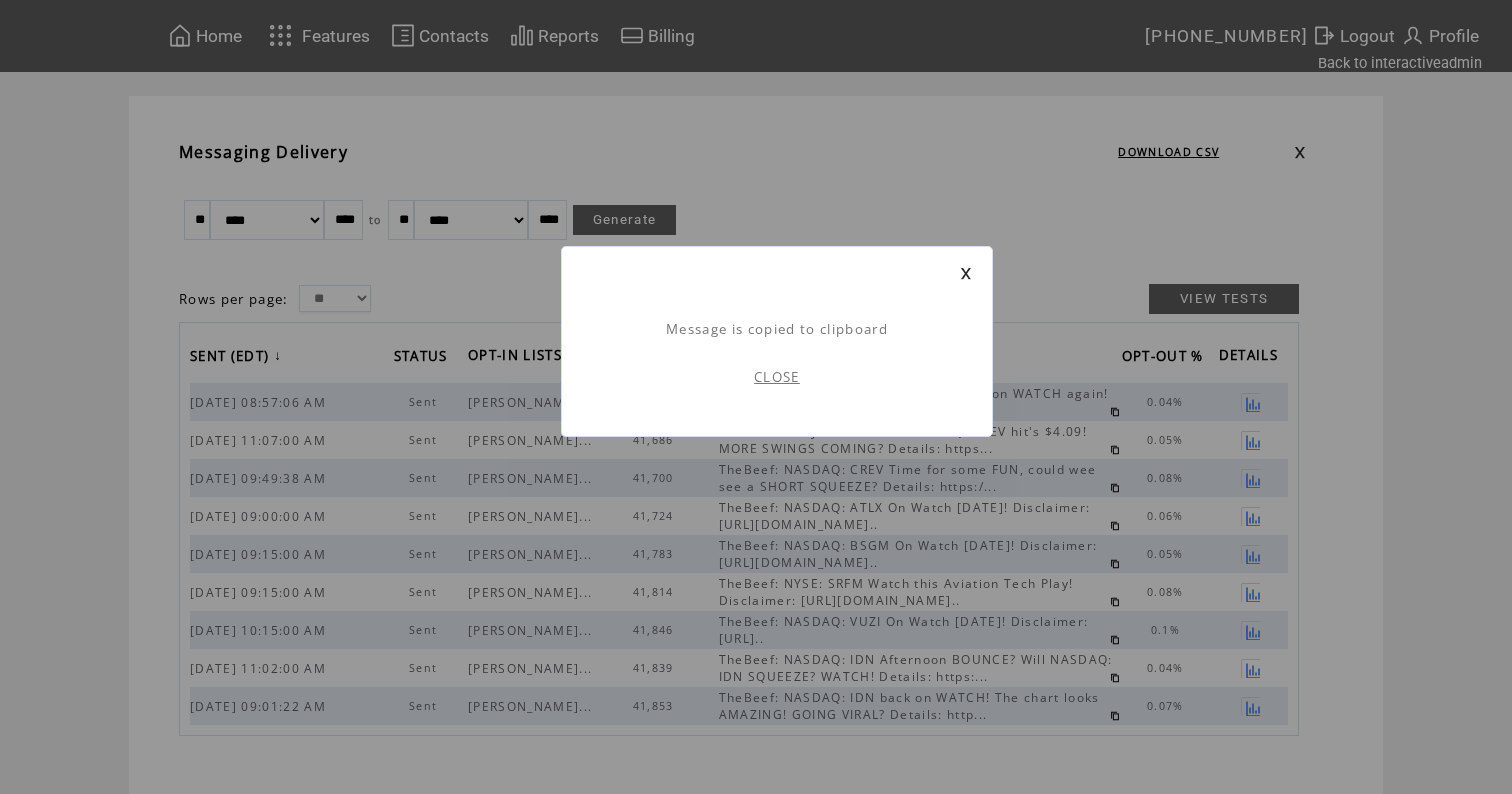 click on "CLOSE" at bounding box center [777, 377] 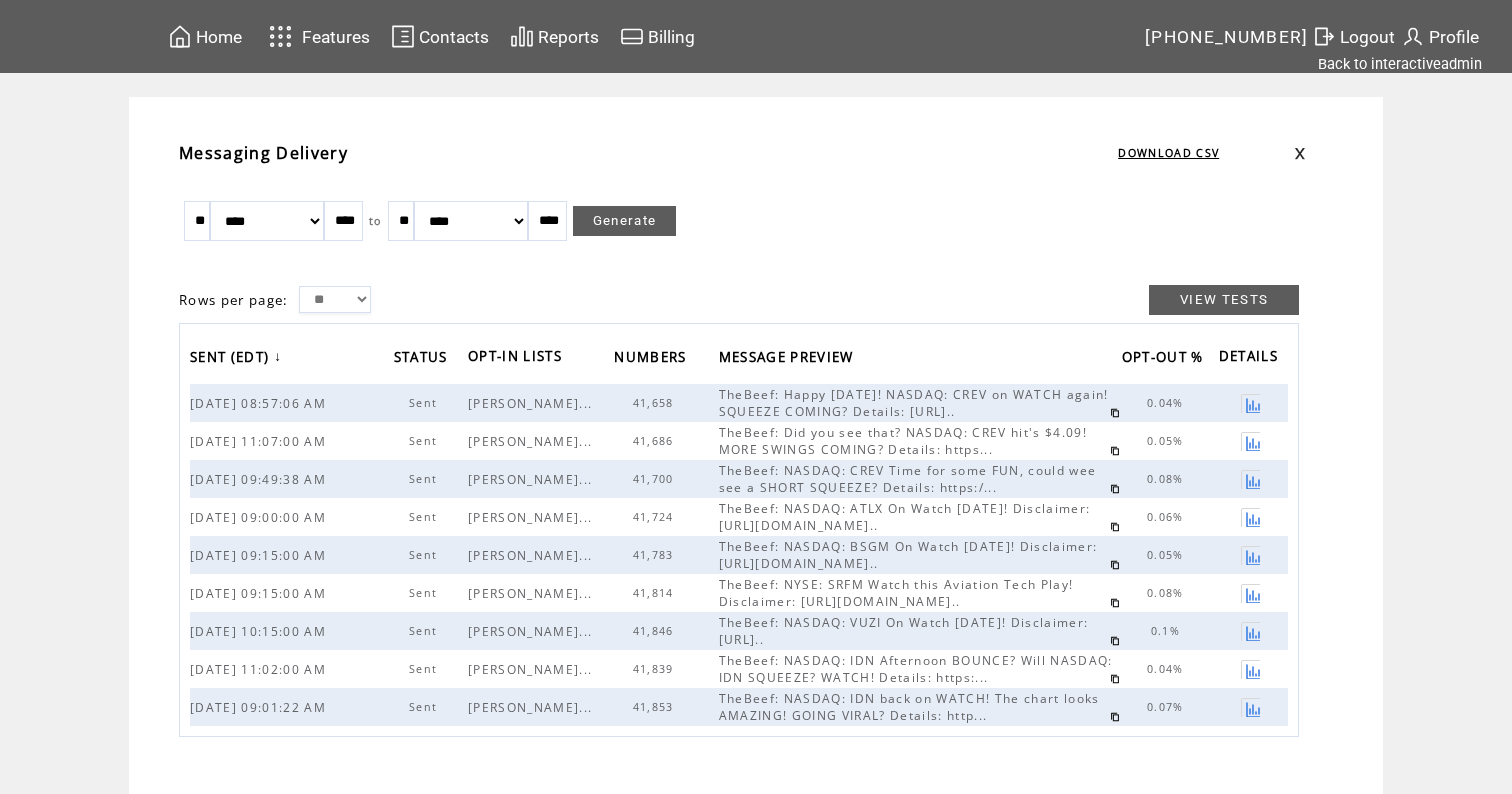 click on "Home" at bounding box center (219, 37) 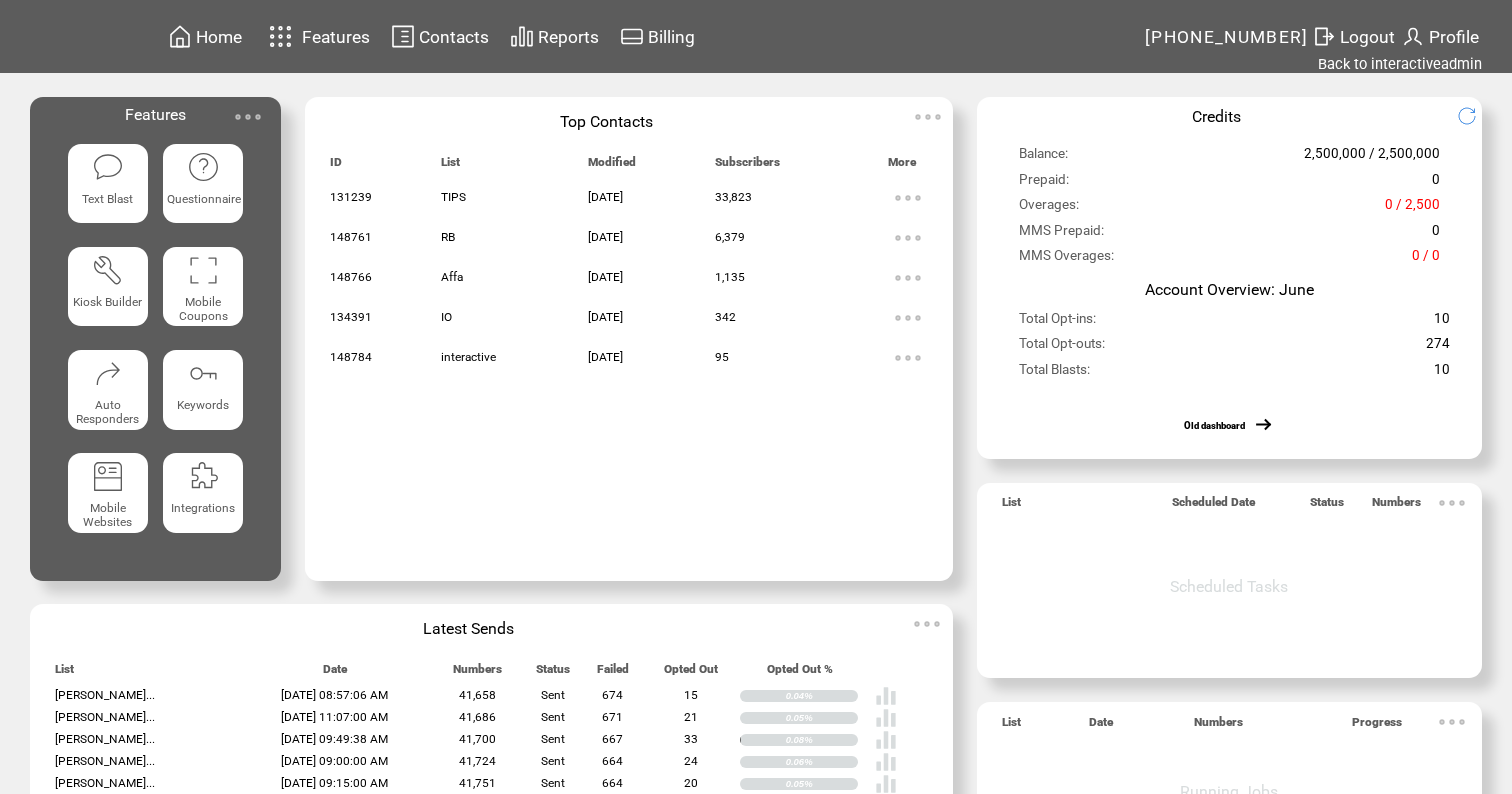 scroll, scrollTop: 0, scrollLeft: 0, axis: both 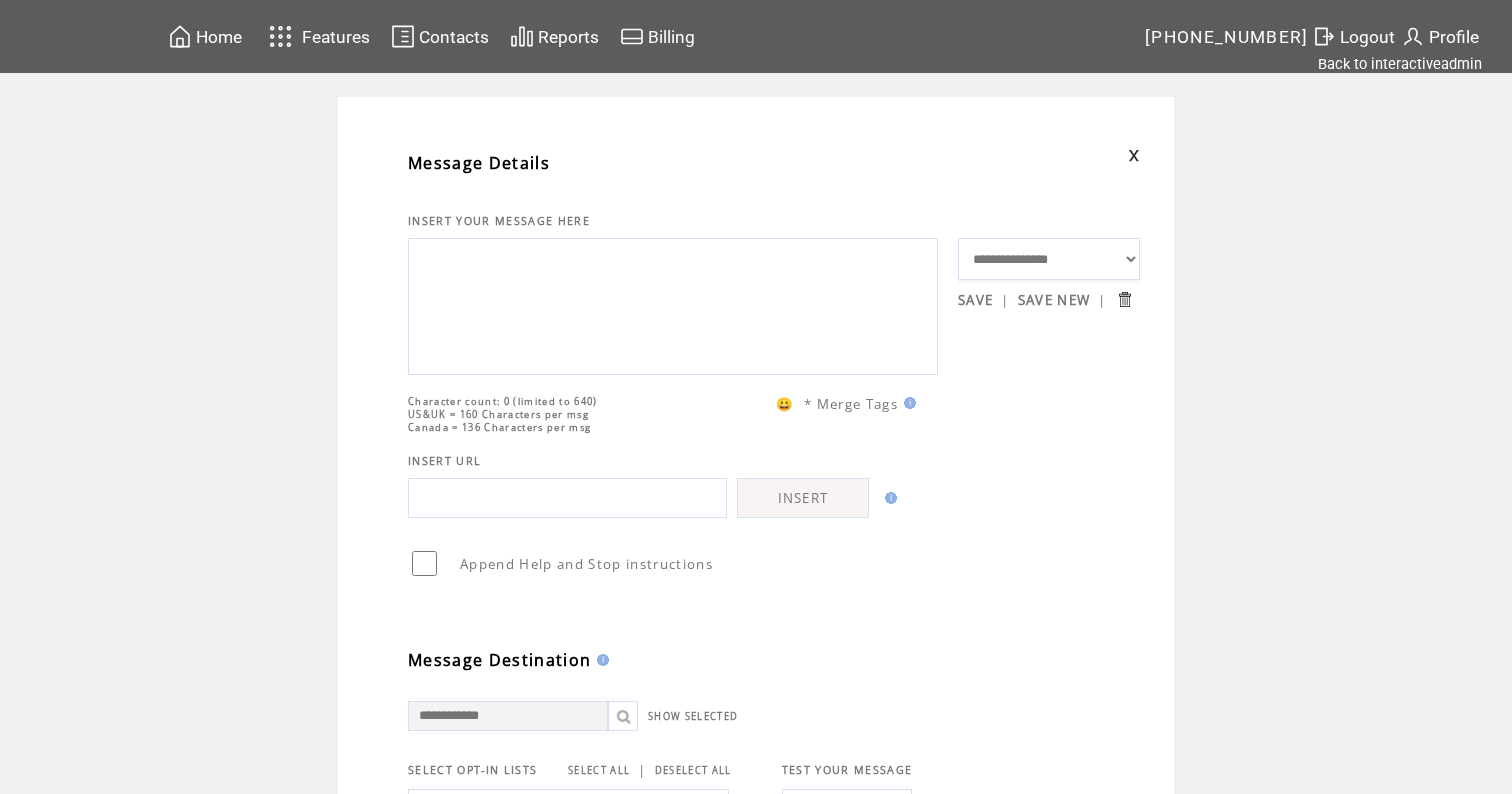 click at bounding box center (673, 304) 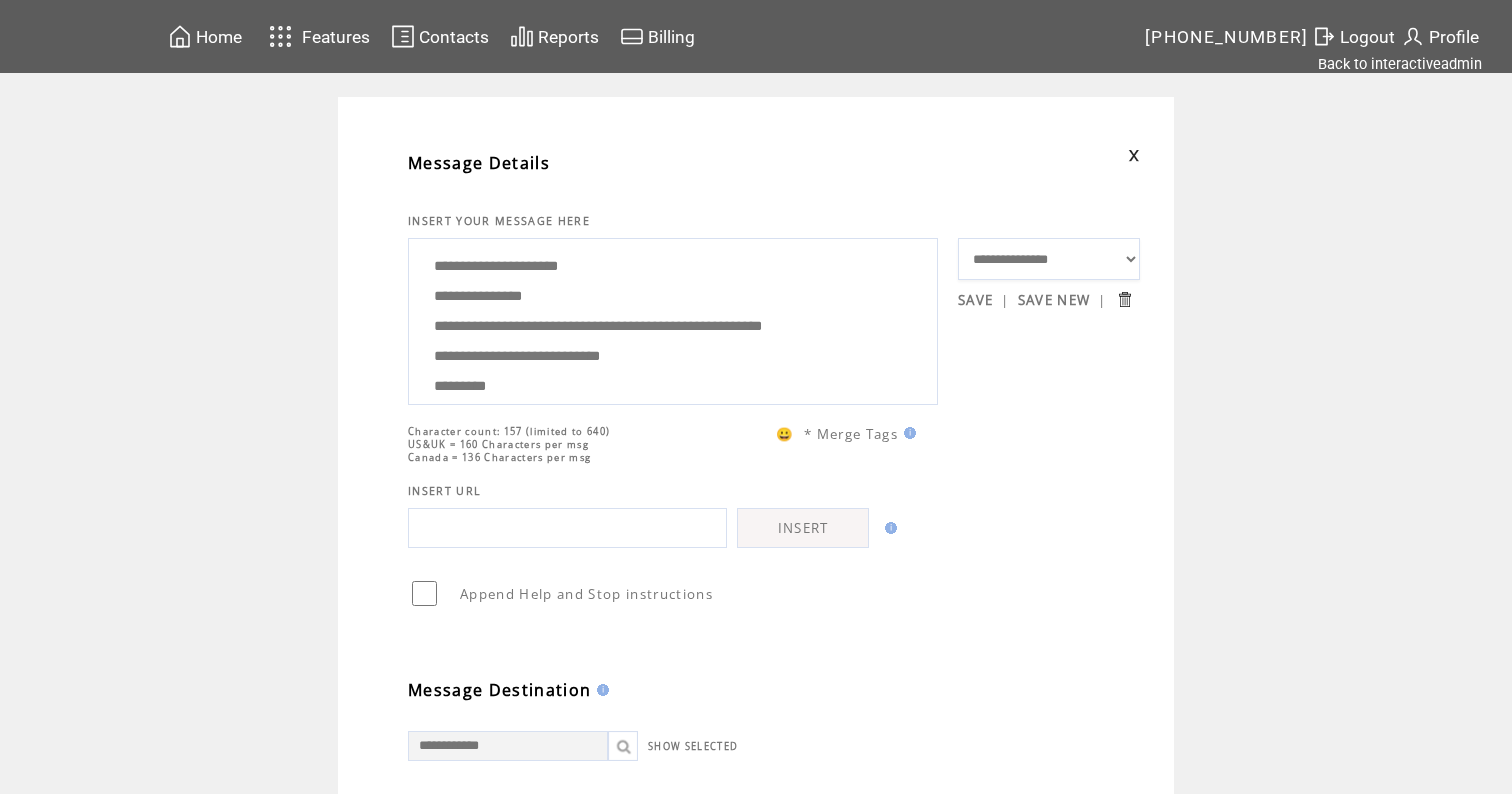 scroll, scrollTop: 0, scrollLeft: 0, axis: both 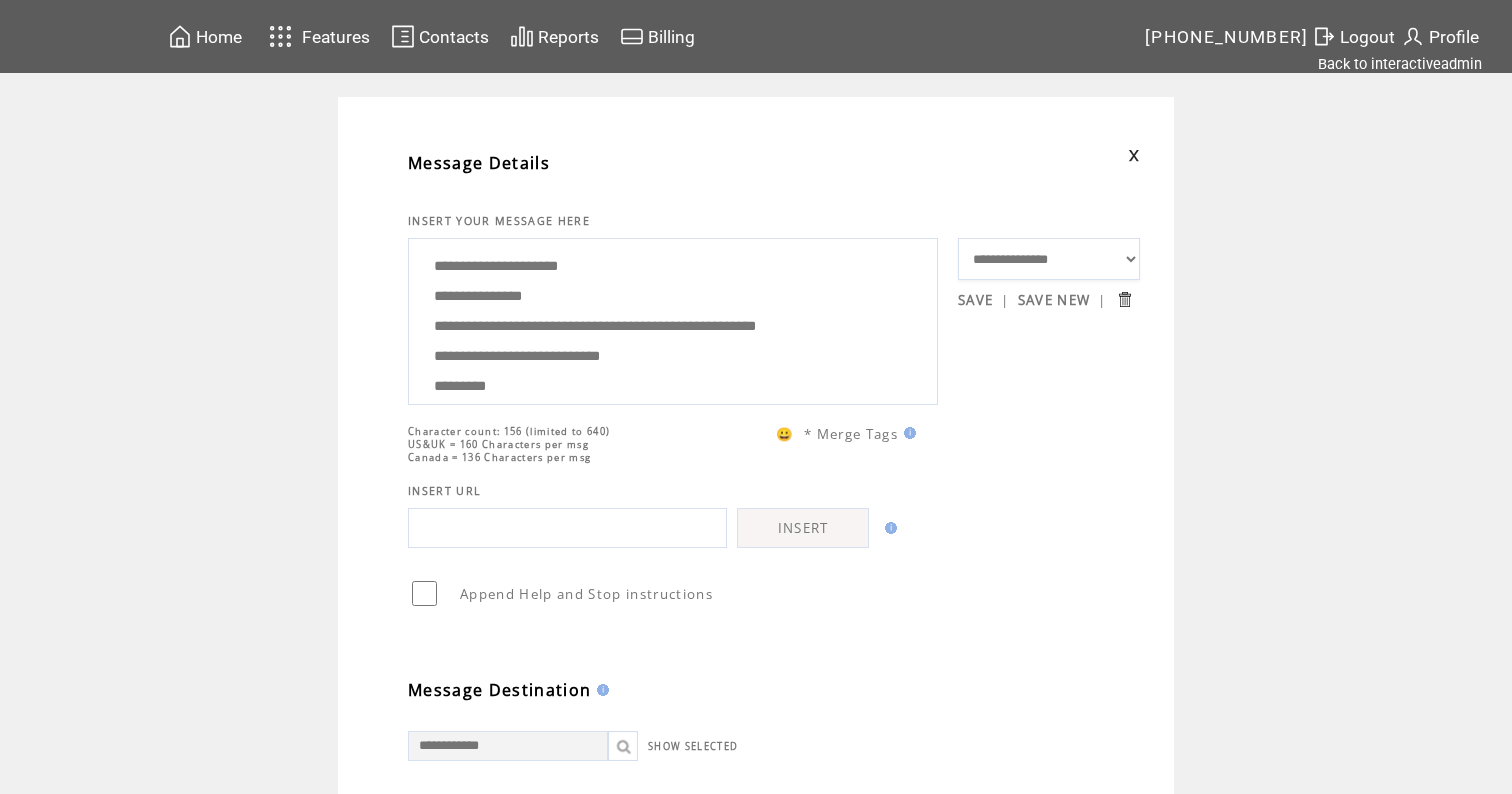 click on "**********" at bounding box center [673, 319] 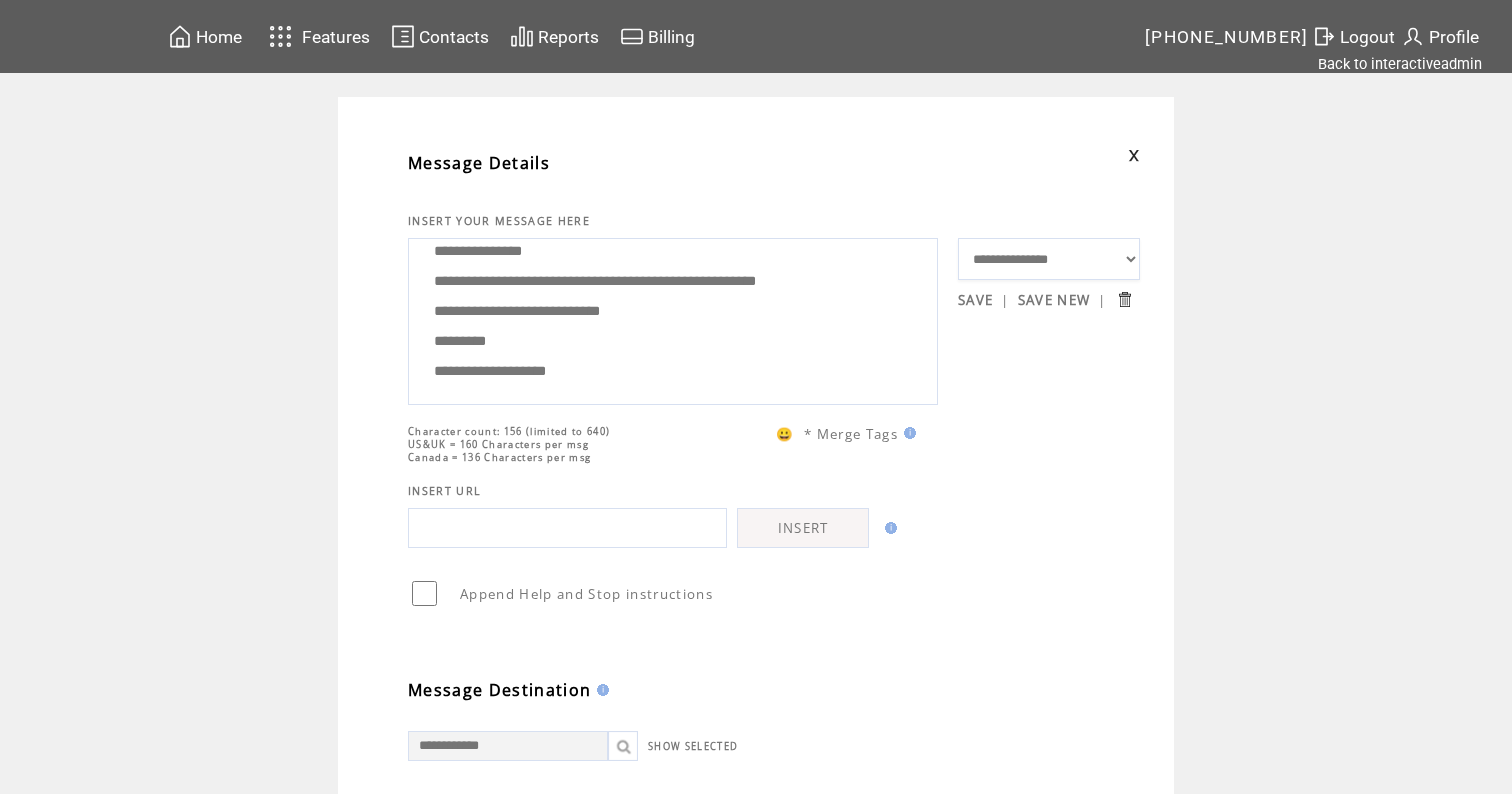 scroll, scrollTop: 100, scrollLeft: 0, axis: vertical 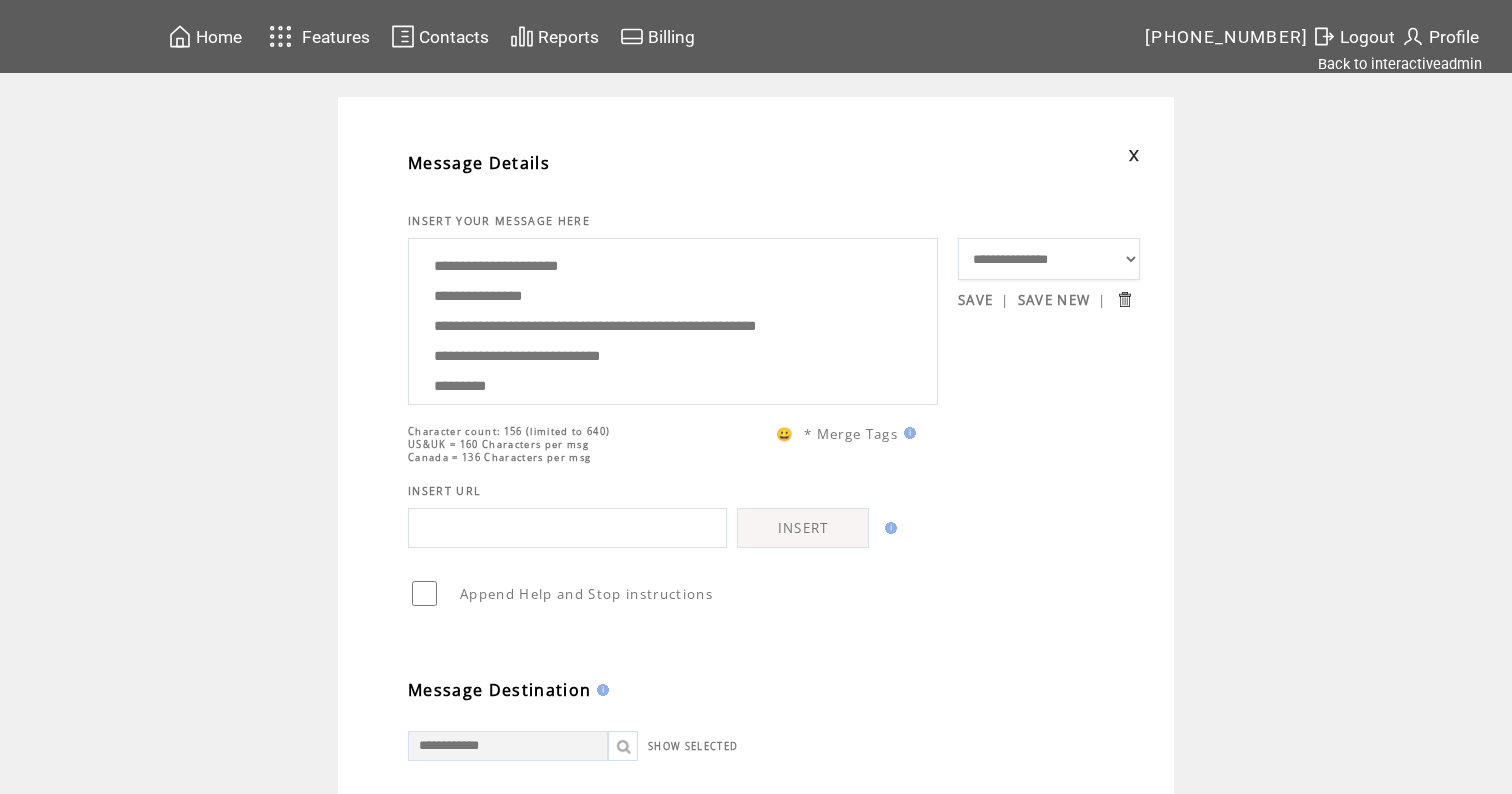 drag, startPoint x: 616, startPoint y: 374, endPoint x: 607, endPoint y: 175, distance: 199.20341 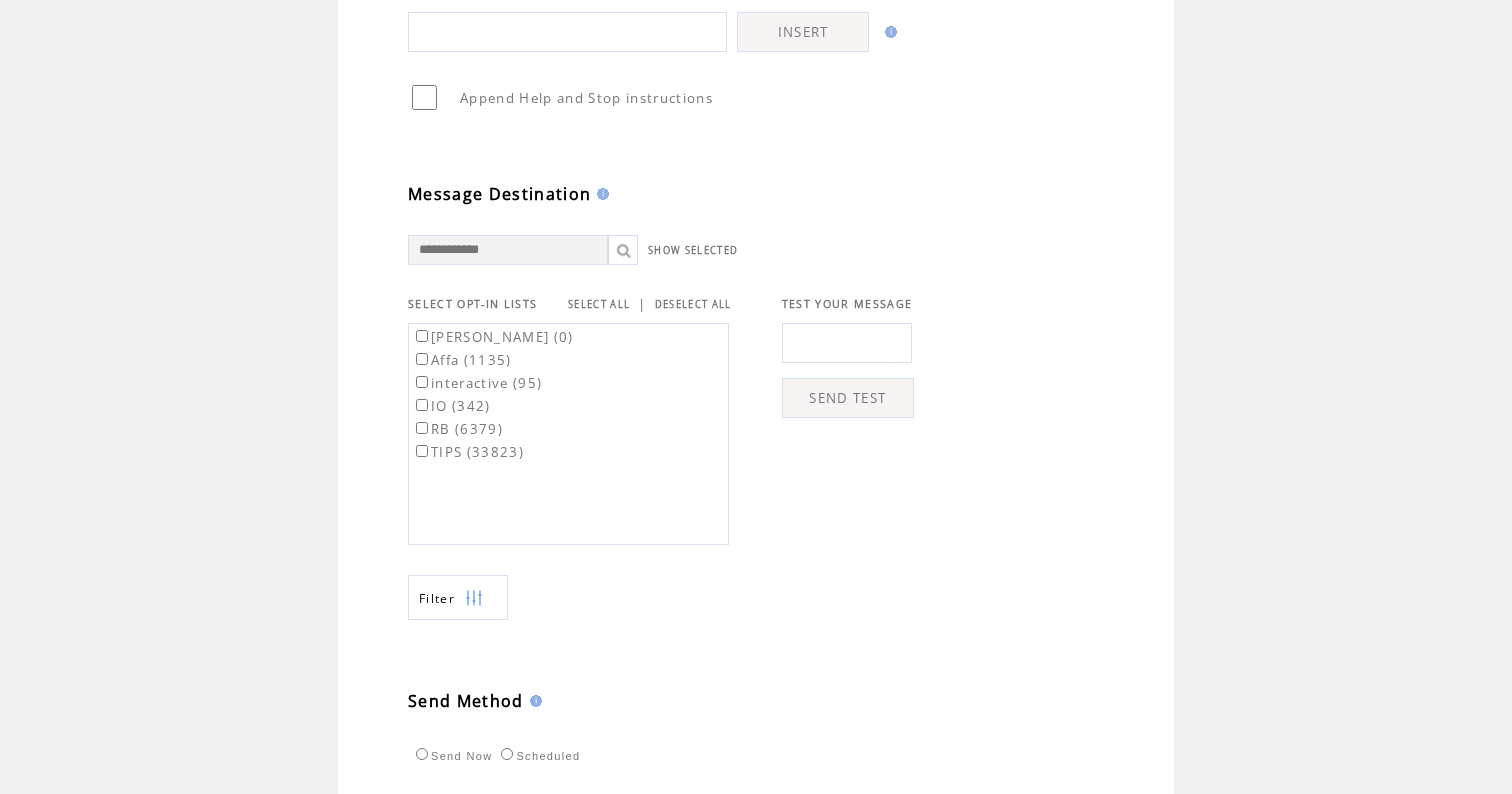 scroll, scrollTop: 673, scrollLeft: 0, axis: vertical 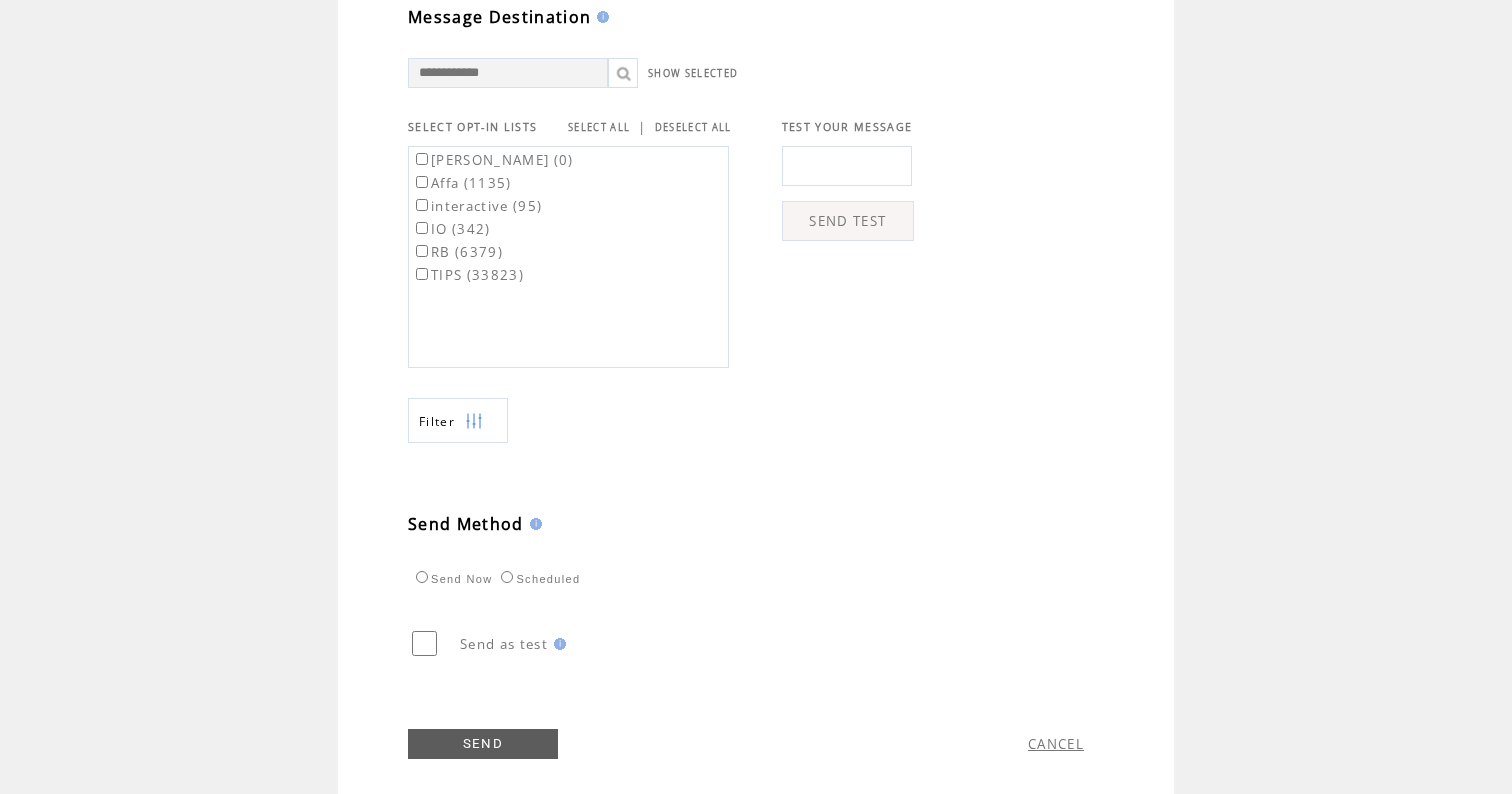 type on "**********" 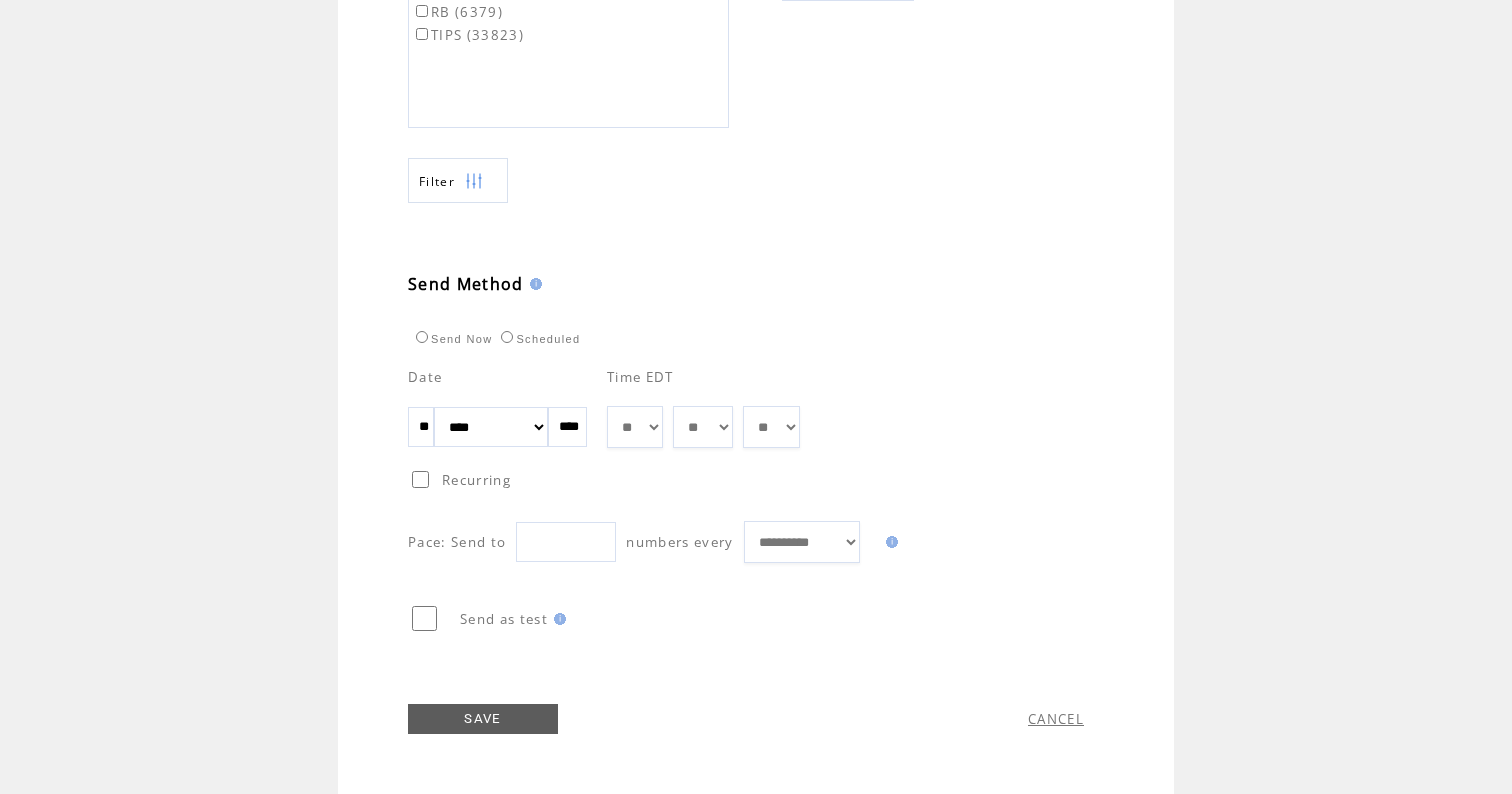 scroll, scrollTop: 924, scrollLeft: 0, axis: vertical 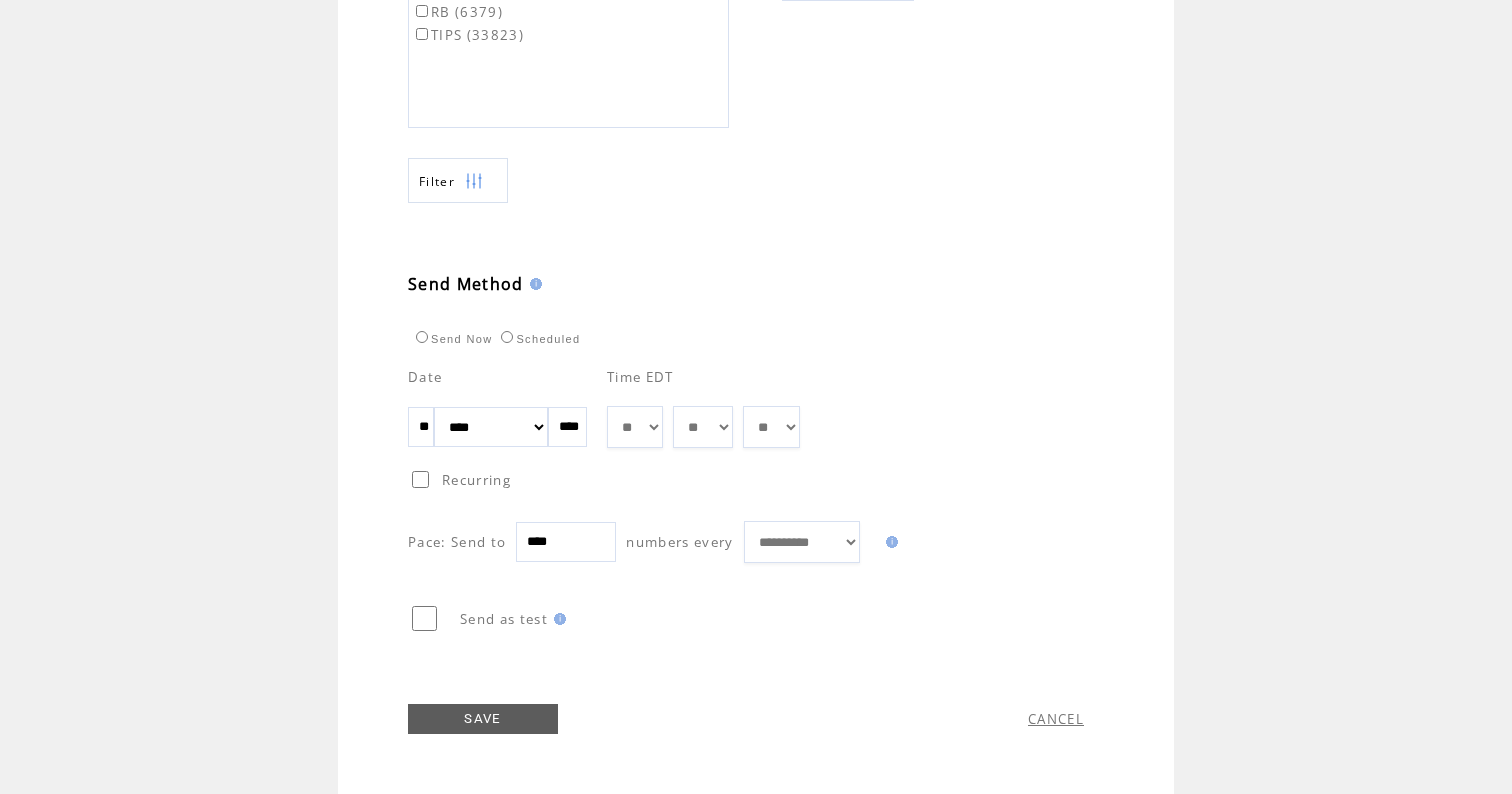 type on "****" 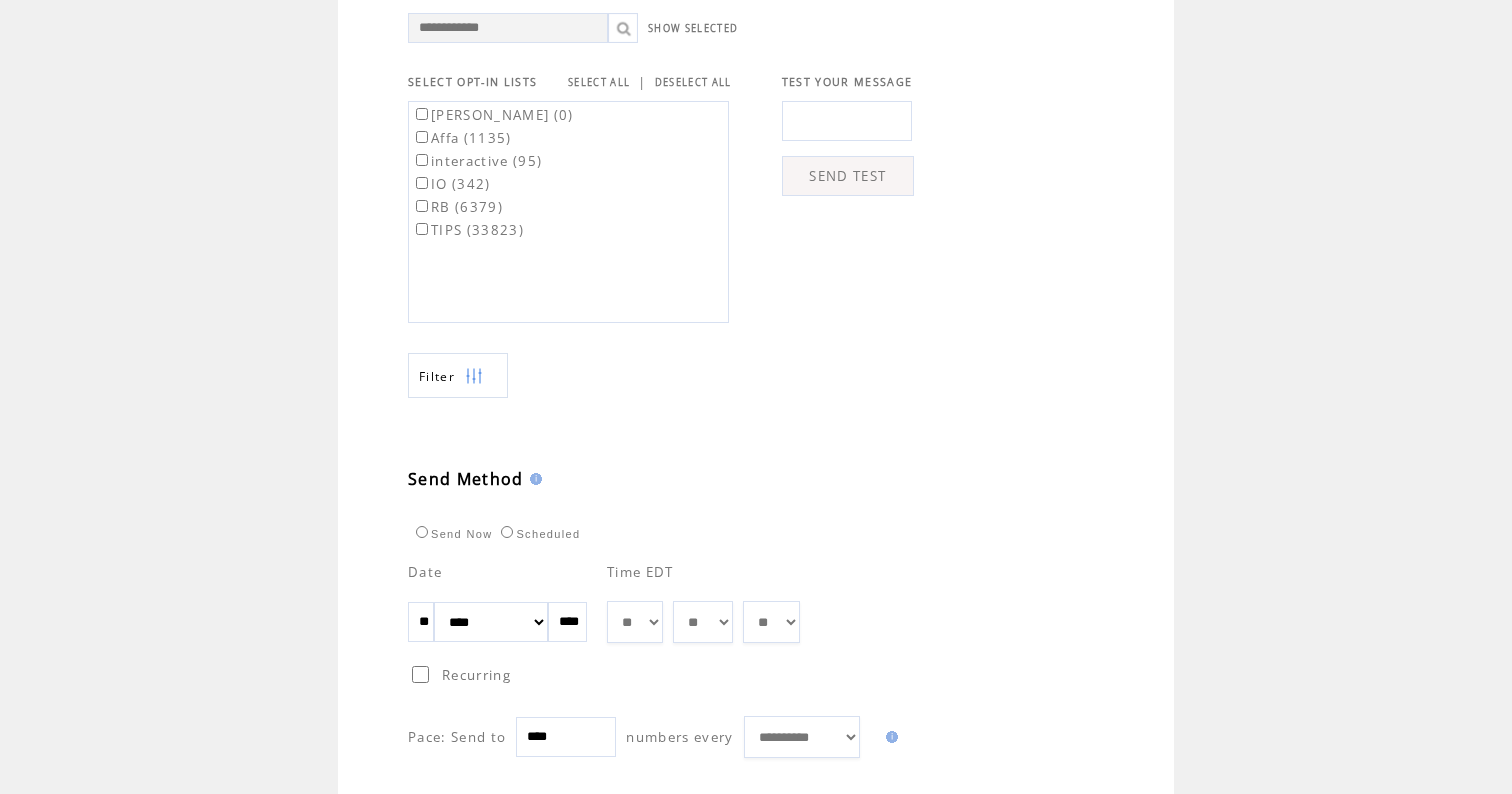 scroll, scrollTop: 548, scrollLeft: 0, axis: vertical 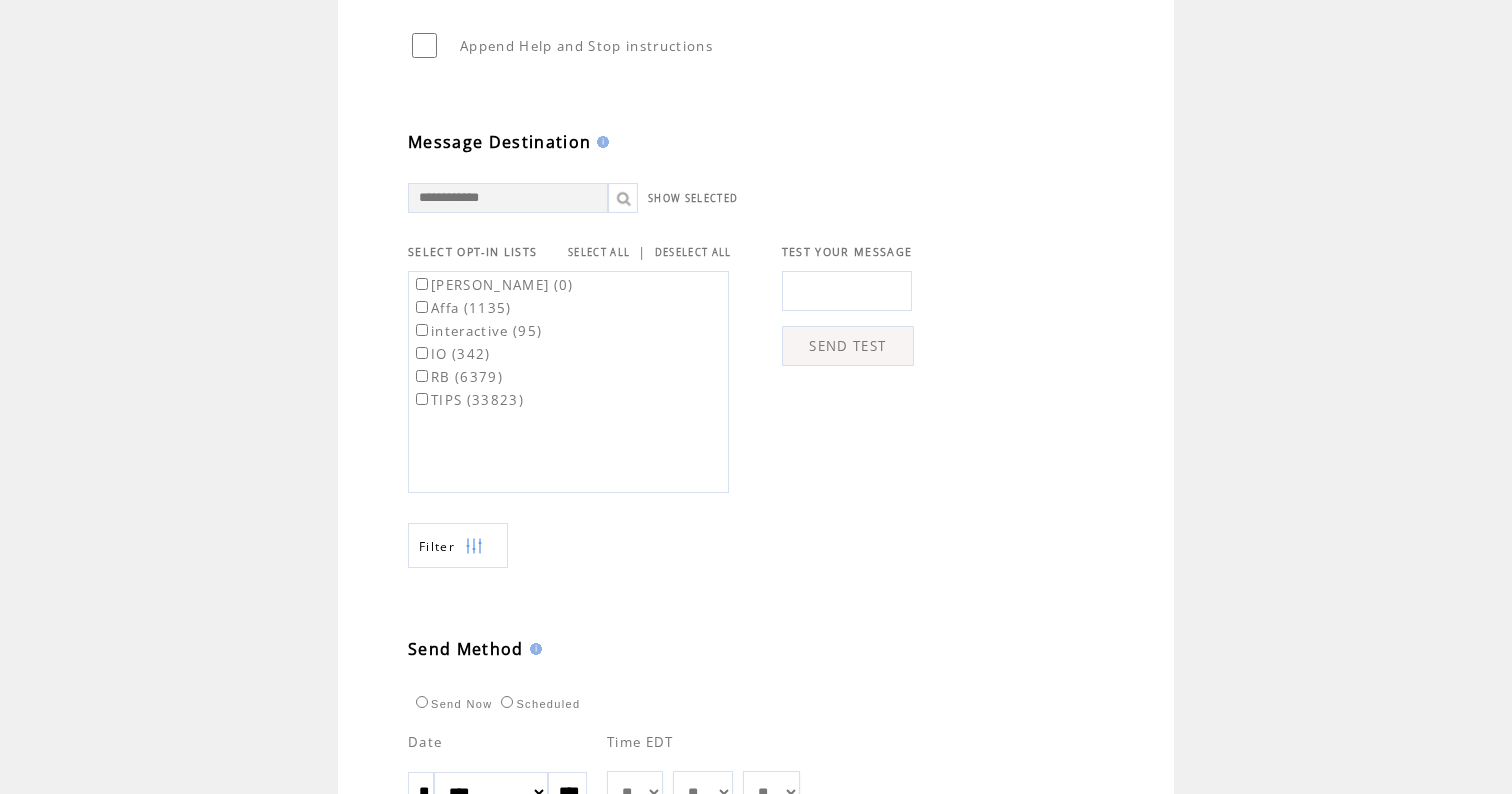click at bounding box center (847, 291) 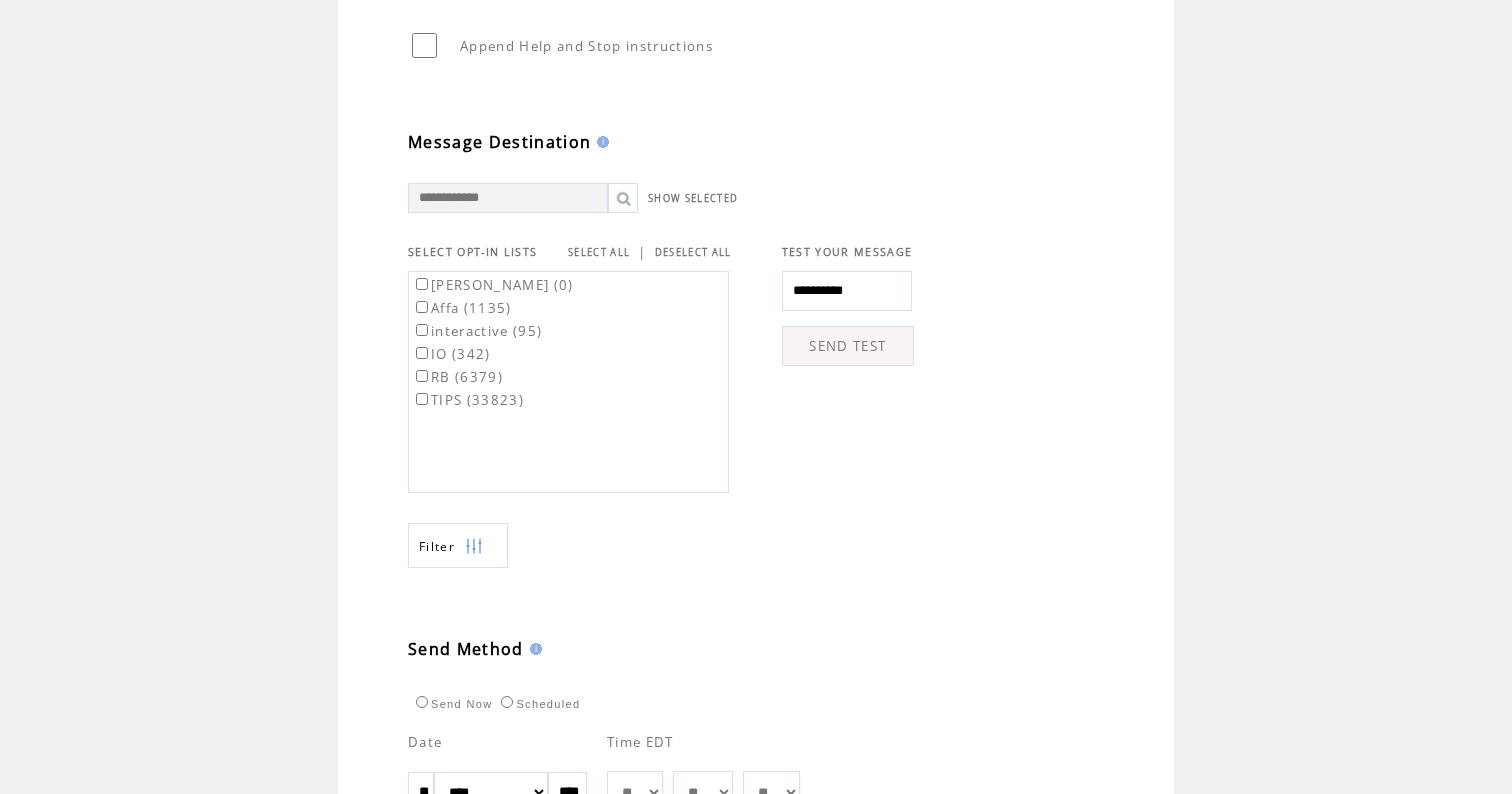 type on "**********" 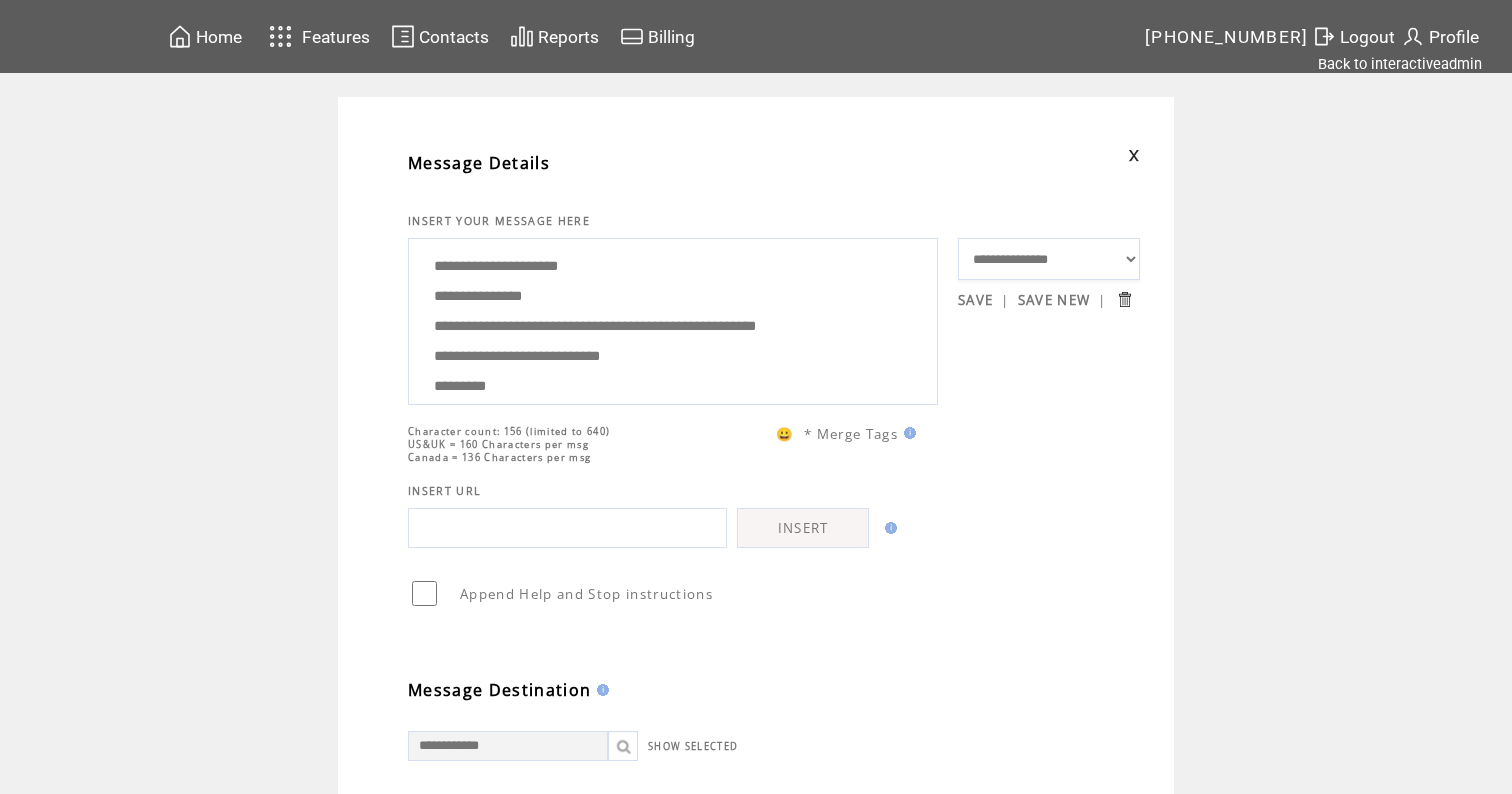 scroll, scrollTop: -1, scrollLeft: 0, axis: vertical 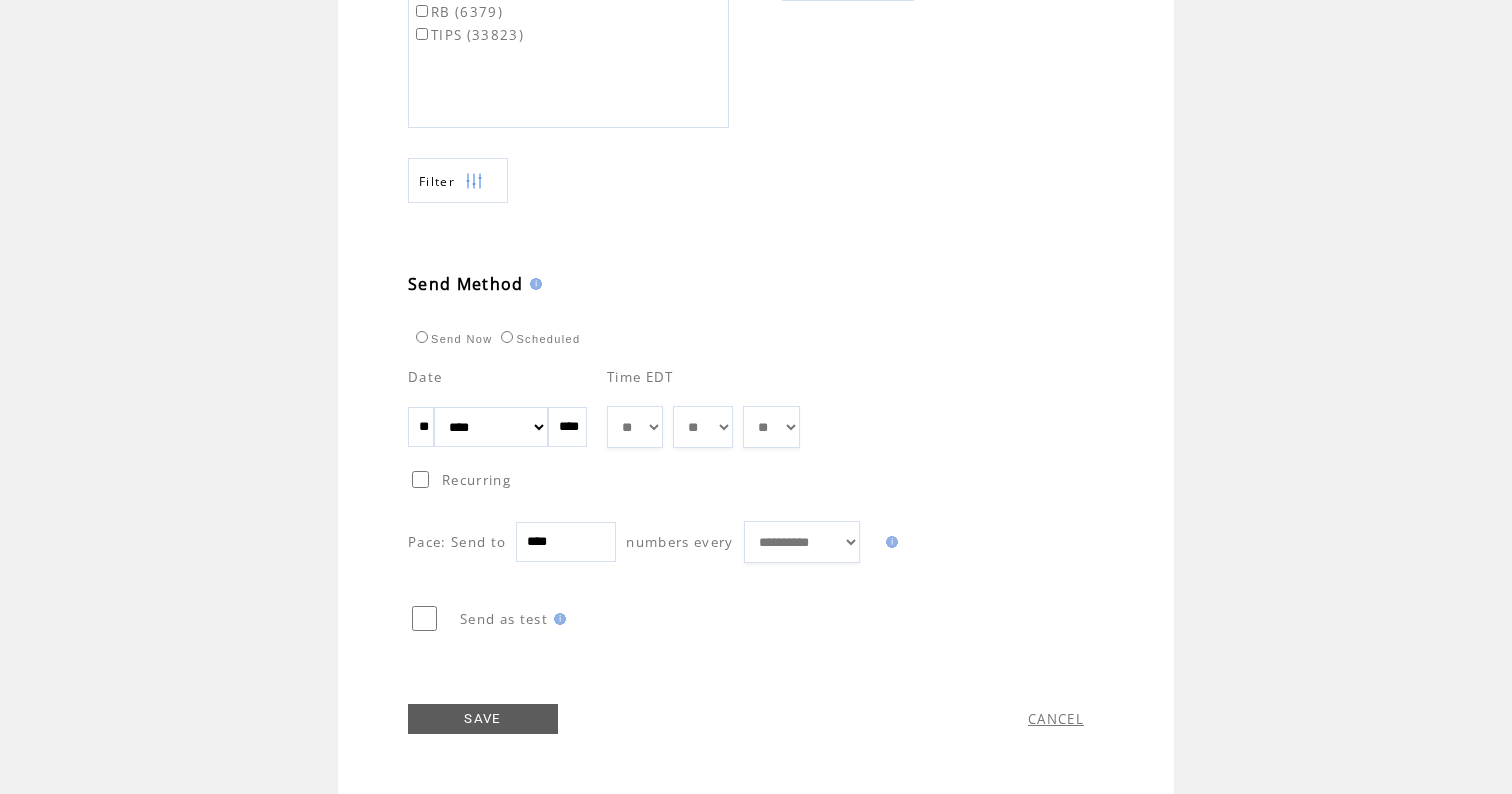 click on "SAVE" at bounding box center (483, 719) 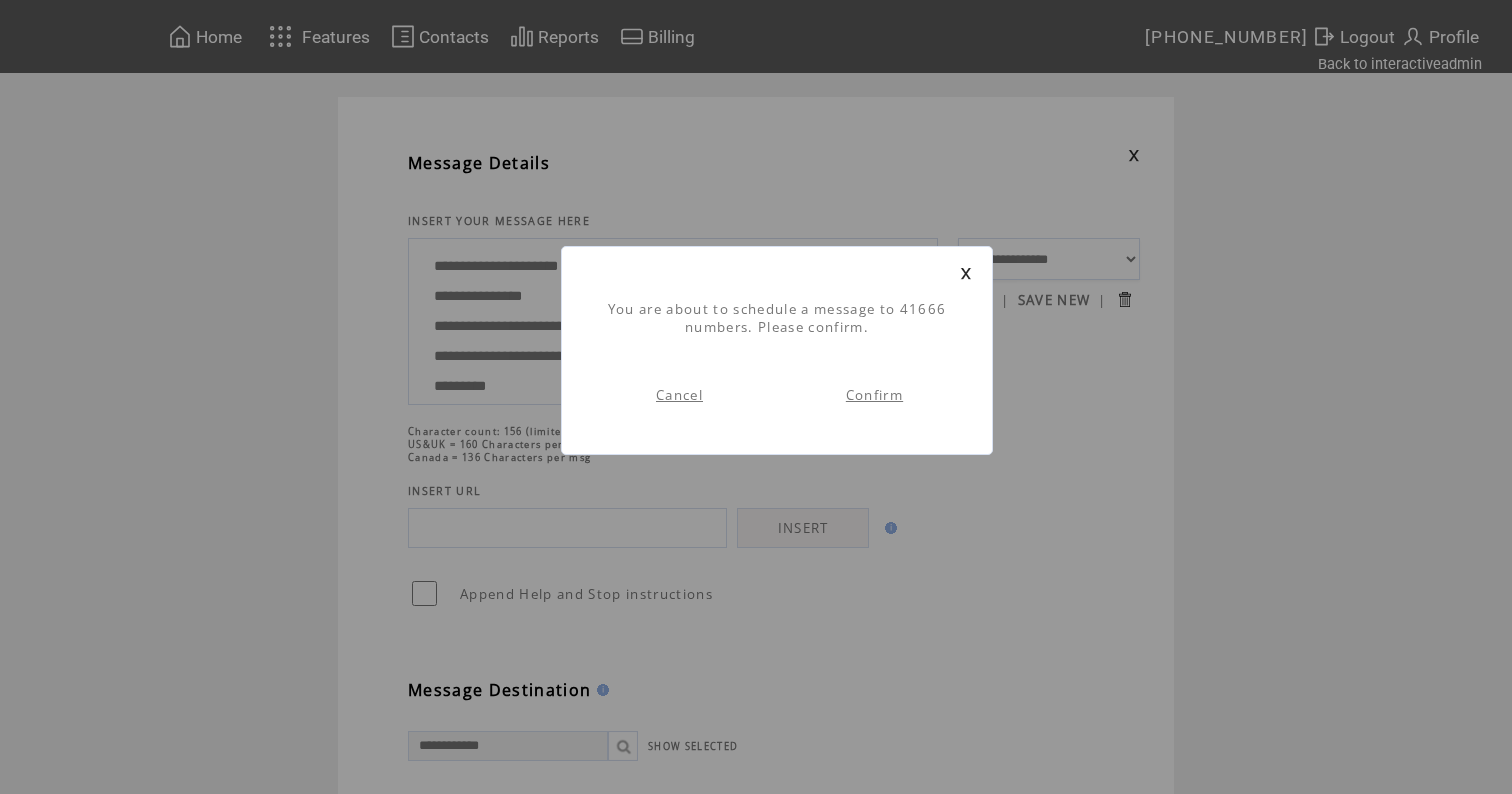 scroll, scrollTop: 1, scrollLeft: 0, axis: vertical 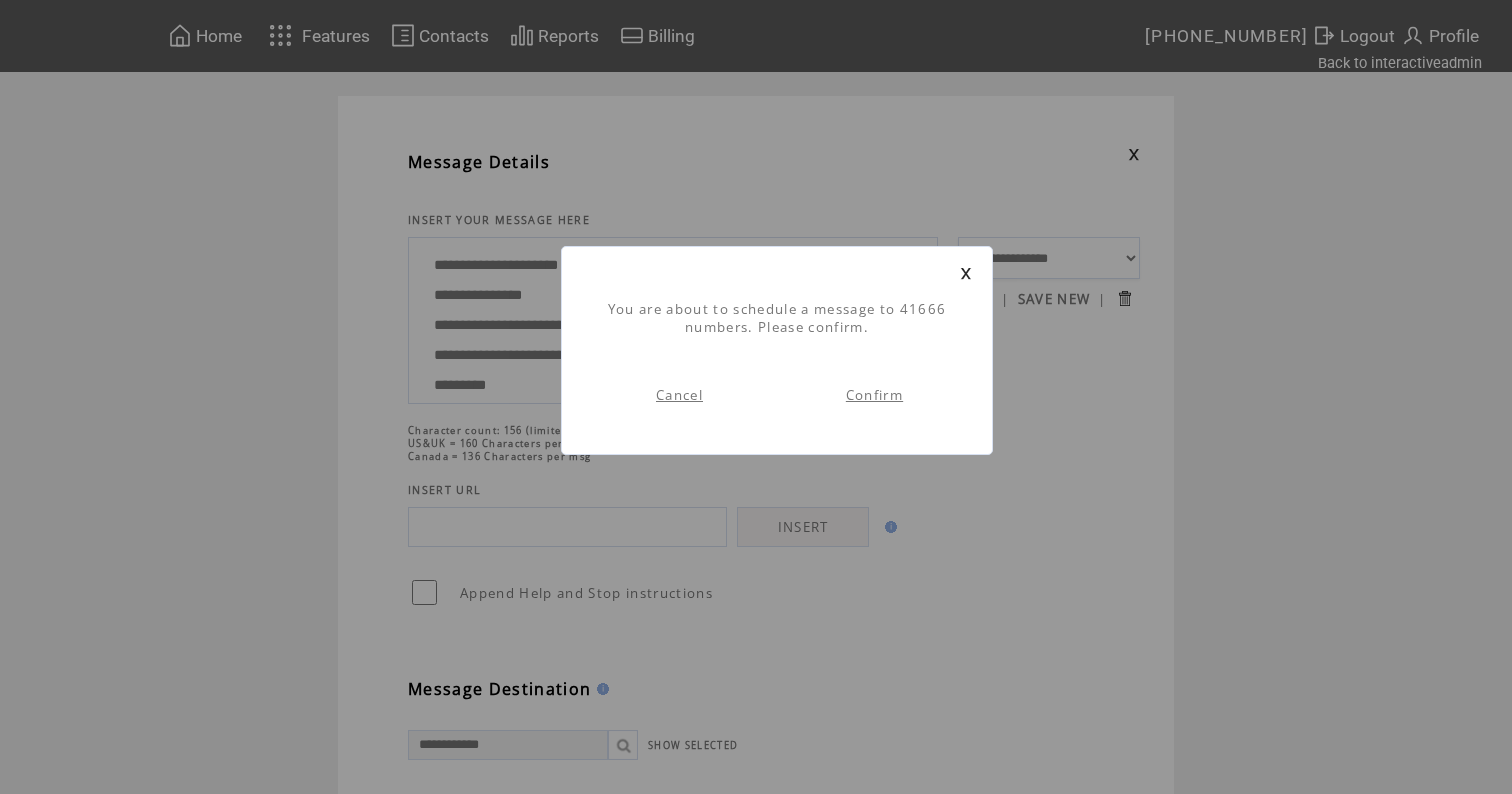 click on "Confirm" at bounding box center (874, 395) 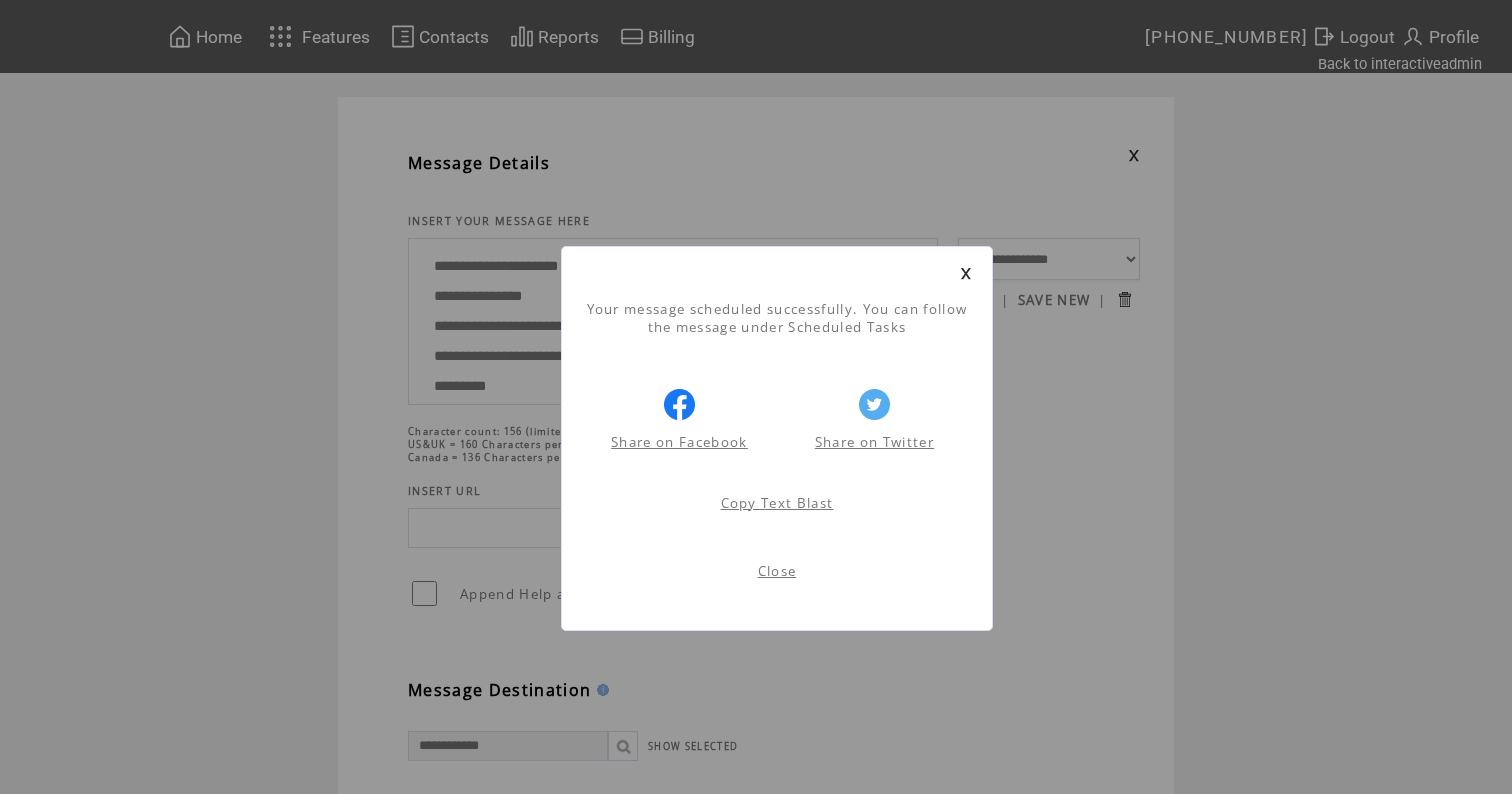 scroll, scrollTop: 1, scrollLeft: 0, axis: vertical 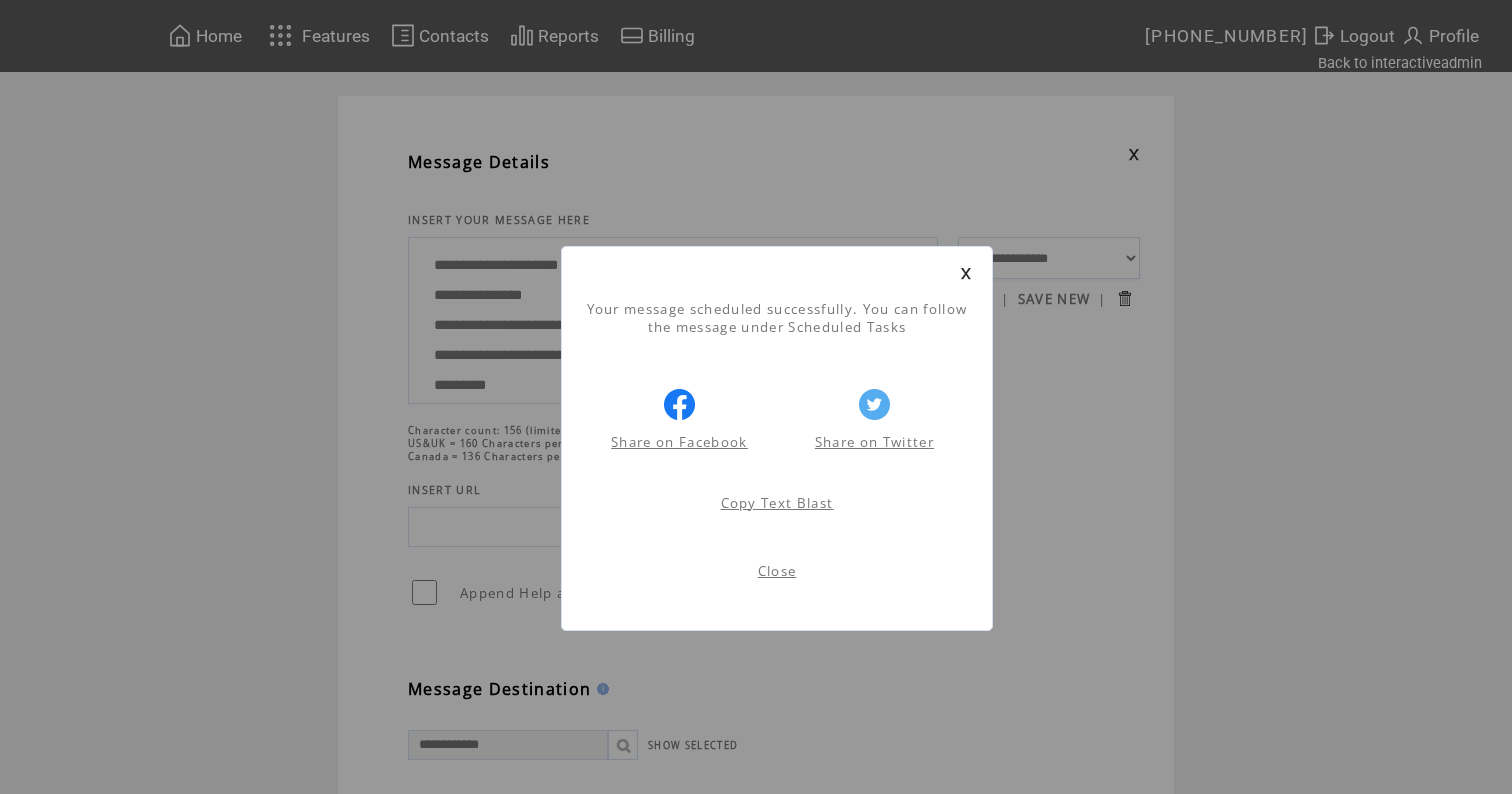 click at bounding box center [966, 273] 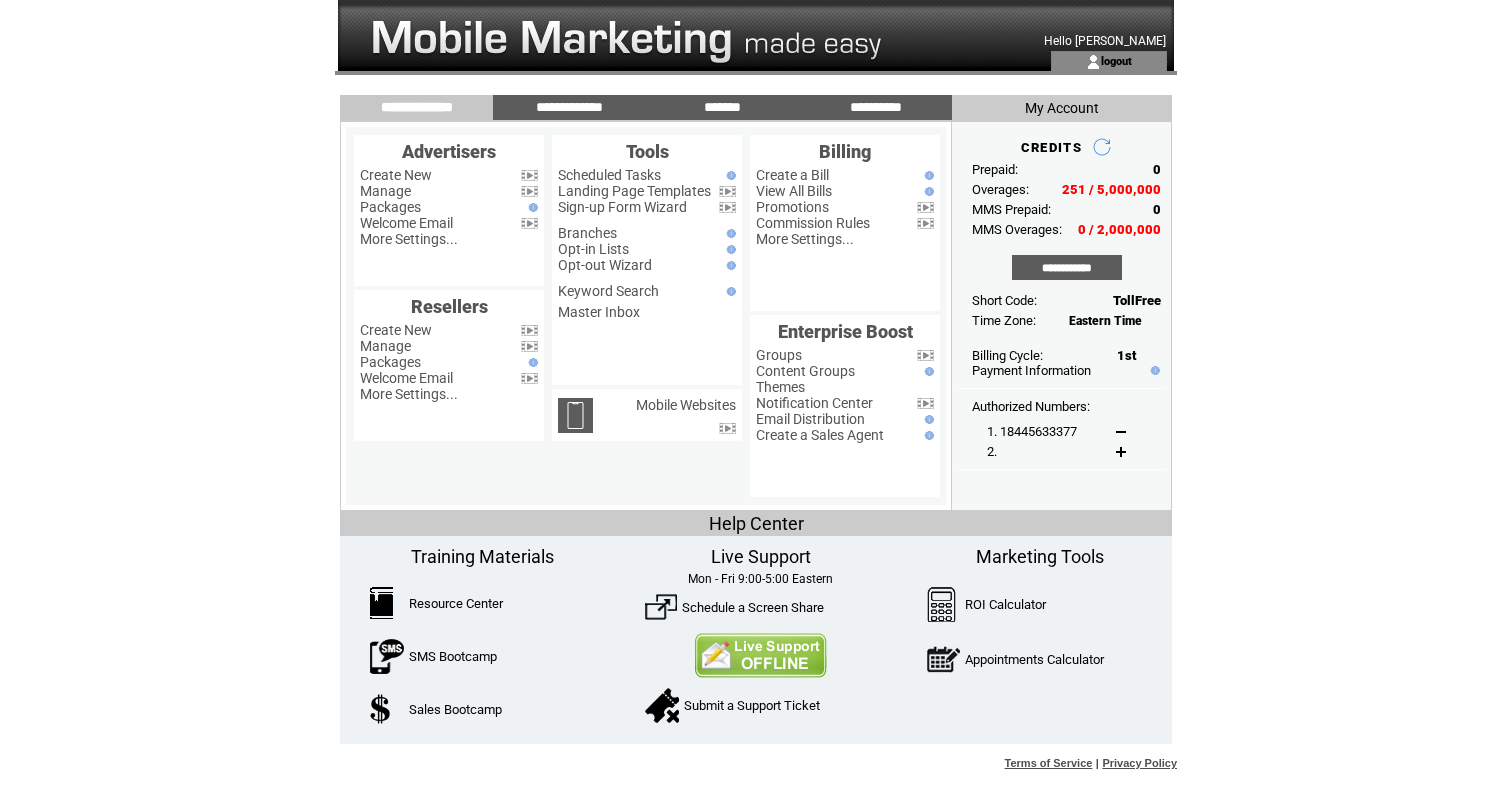 scroll, scrollTop: 0, scrollLeft: 0, axis: both 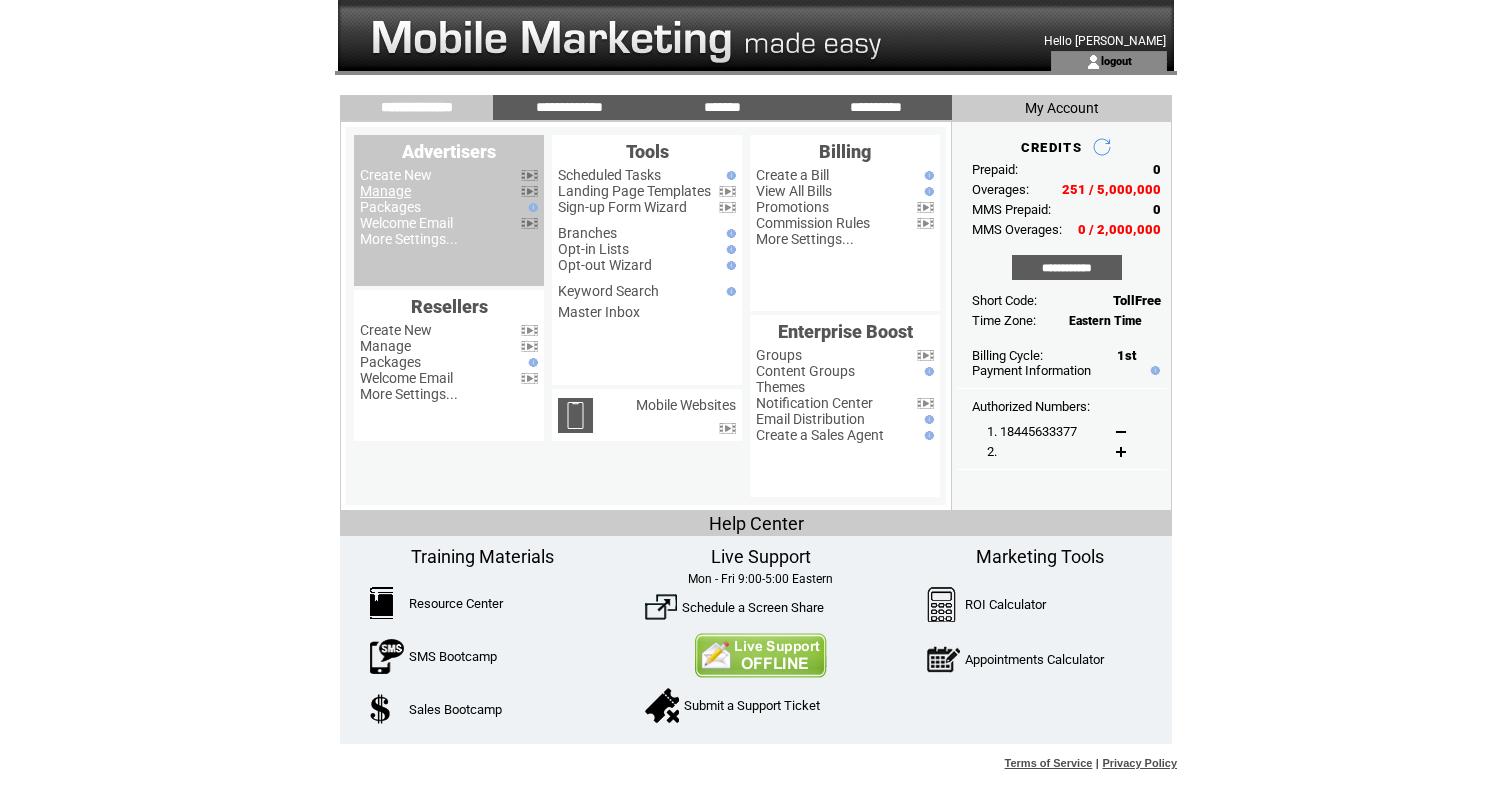click on "Manage" at bounding box center (385, 191) 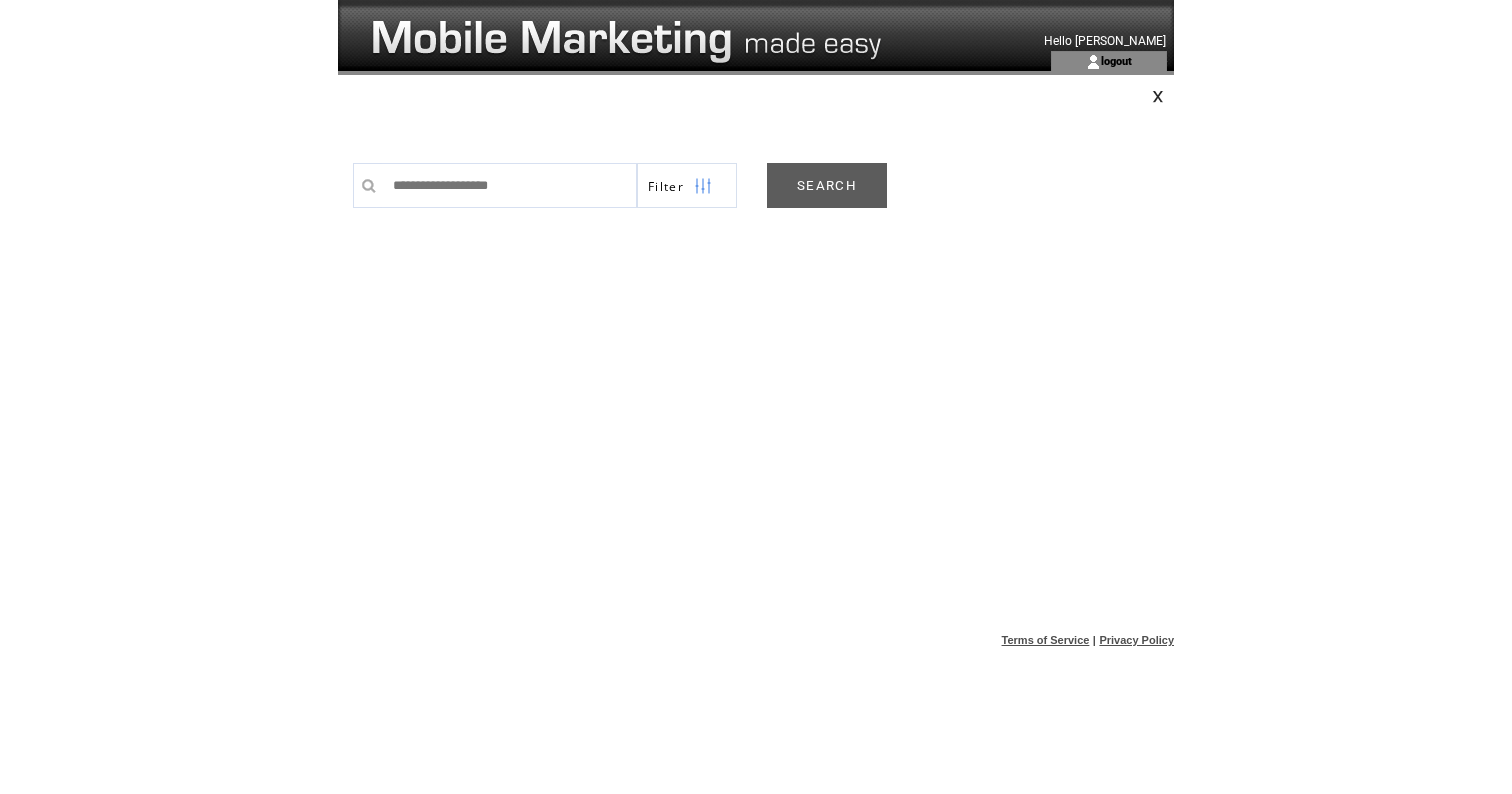 scroll, scrollTop: 0, scrollLeft: 0, axis: both 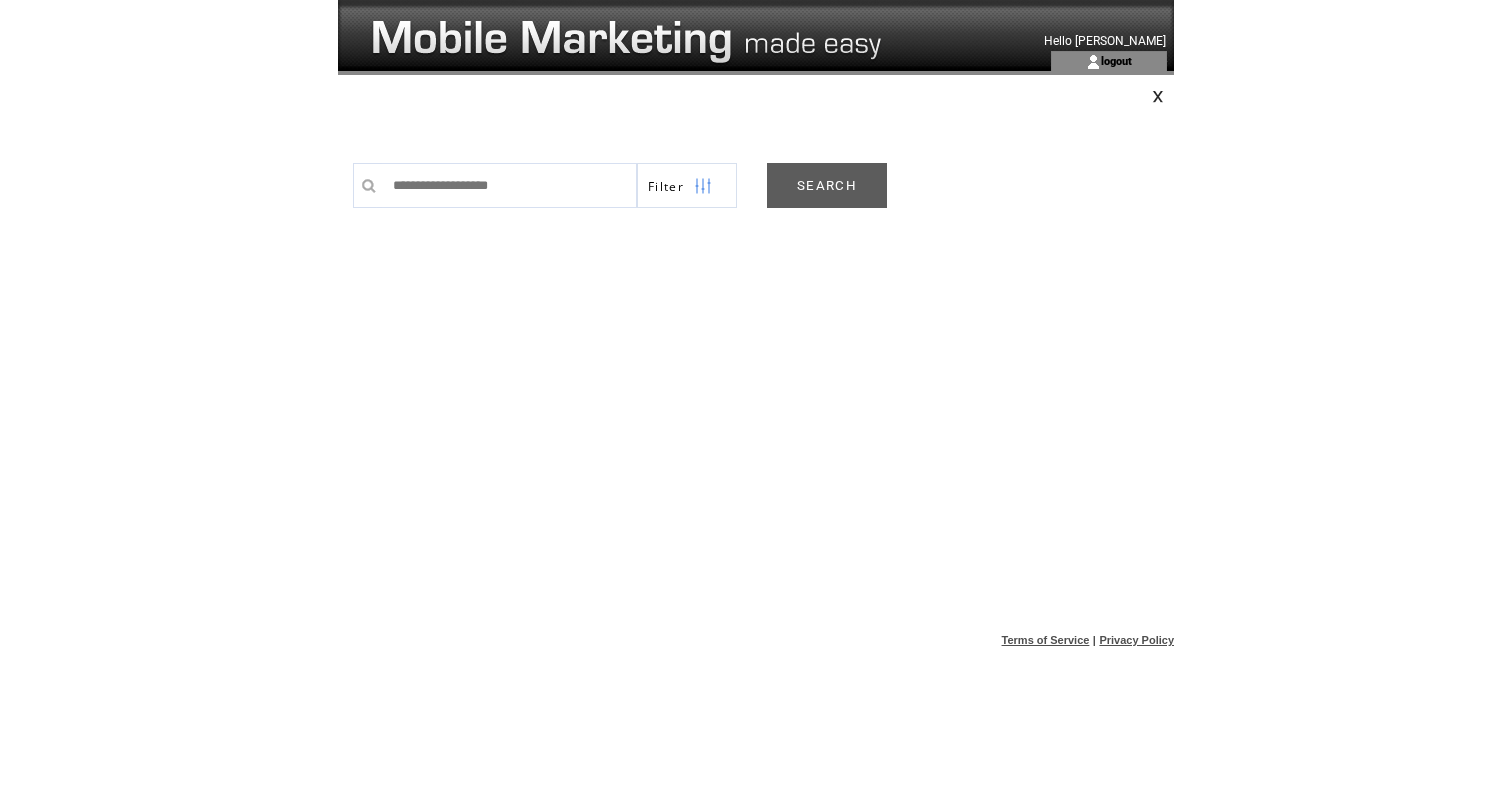 click on "SEARCH" at bounding box center (827, 185) 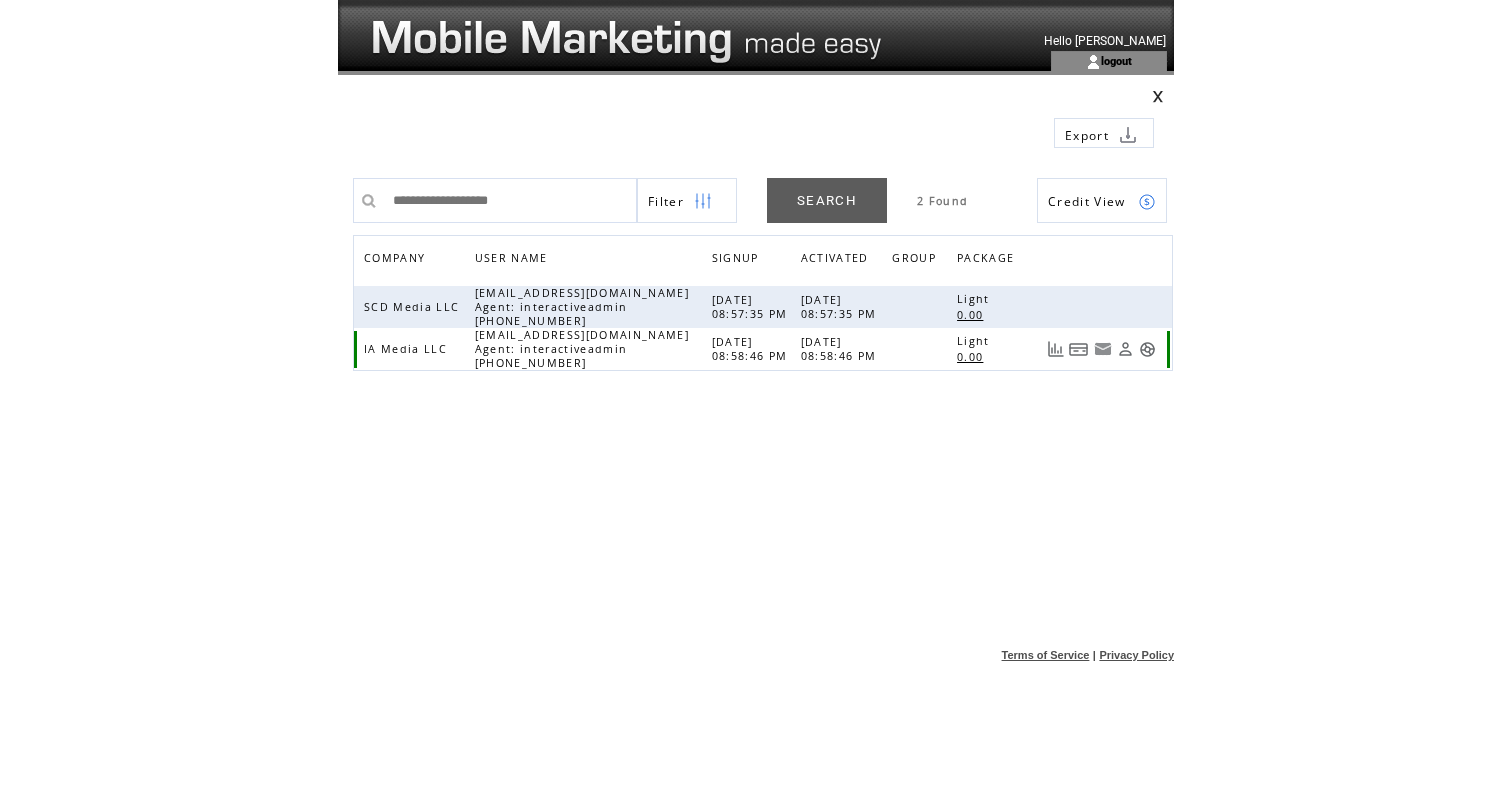 scroll, scrollTop: 0, scrollLeft: 0, axis: both 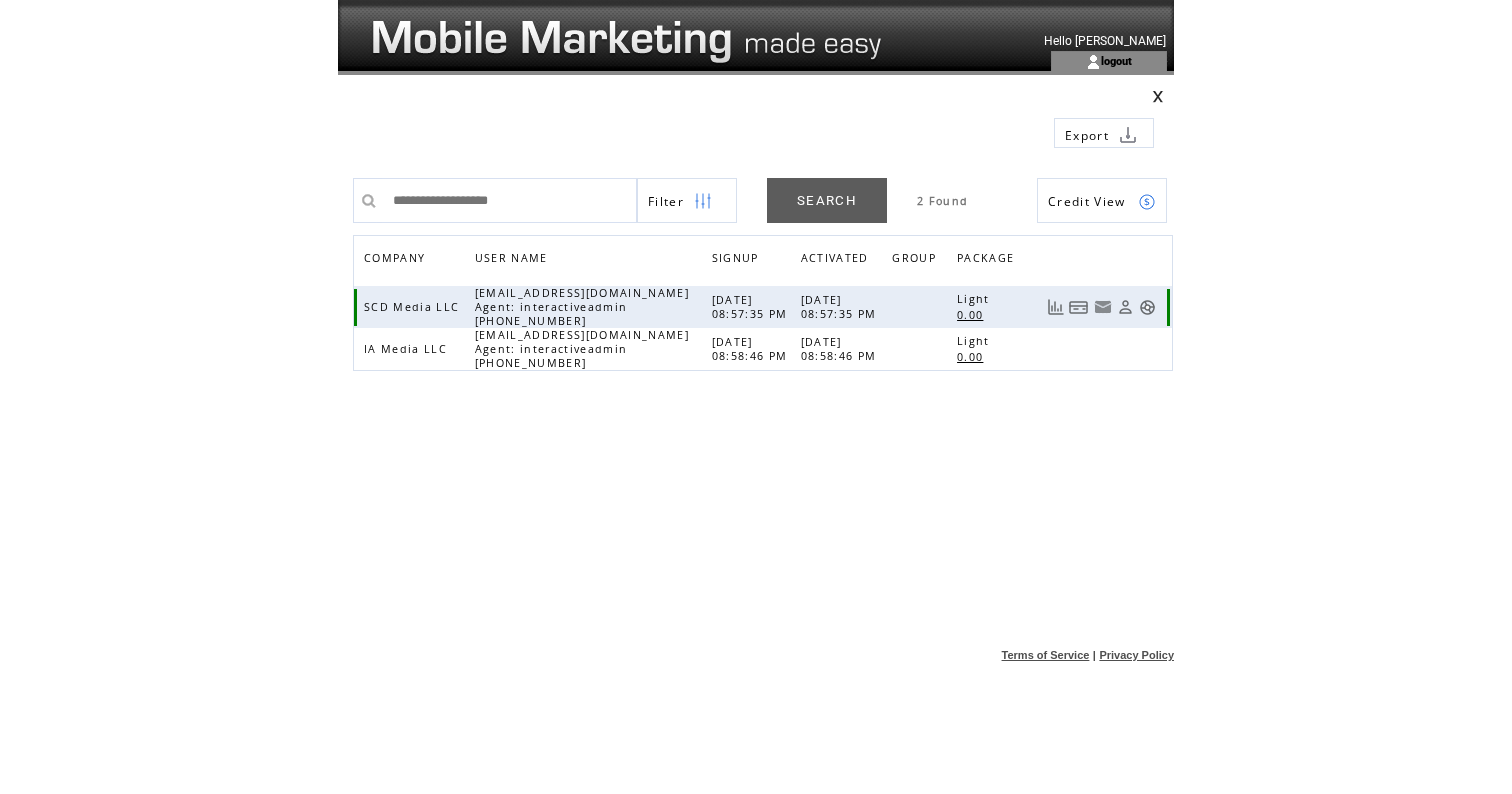 click at bounding box center [1147, 307] 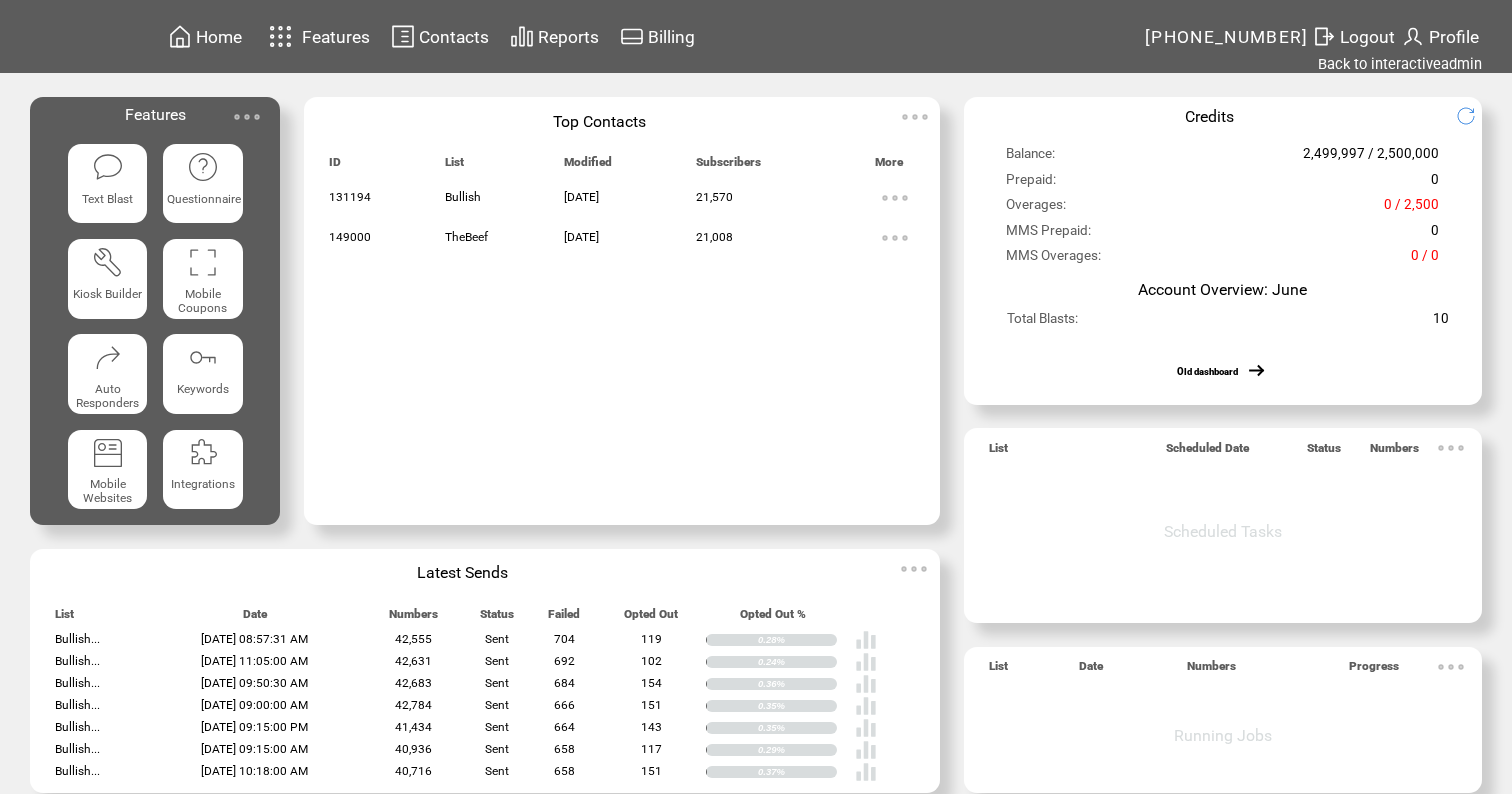 scroll, scrollTop: 0, scrollLeft: 0, axis: both 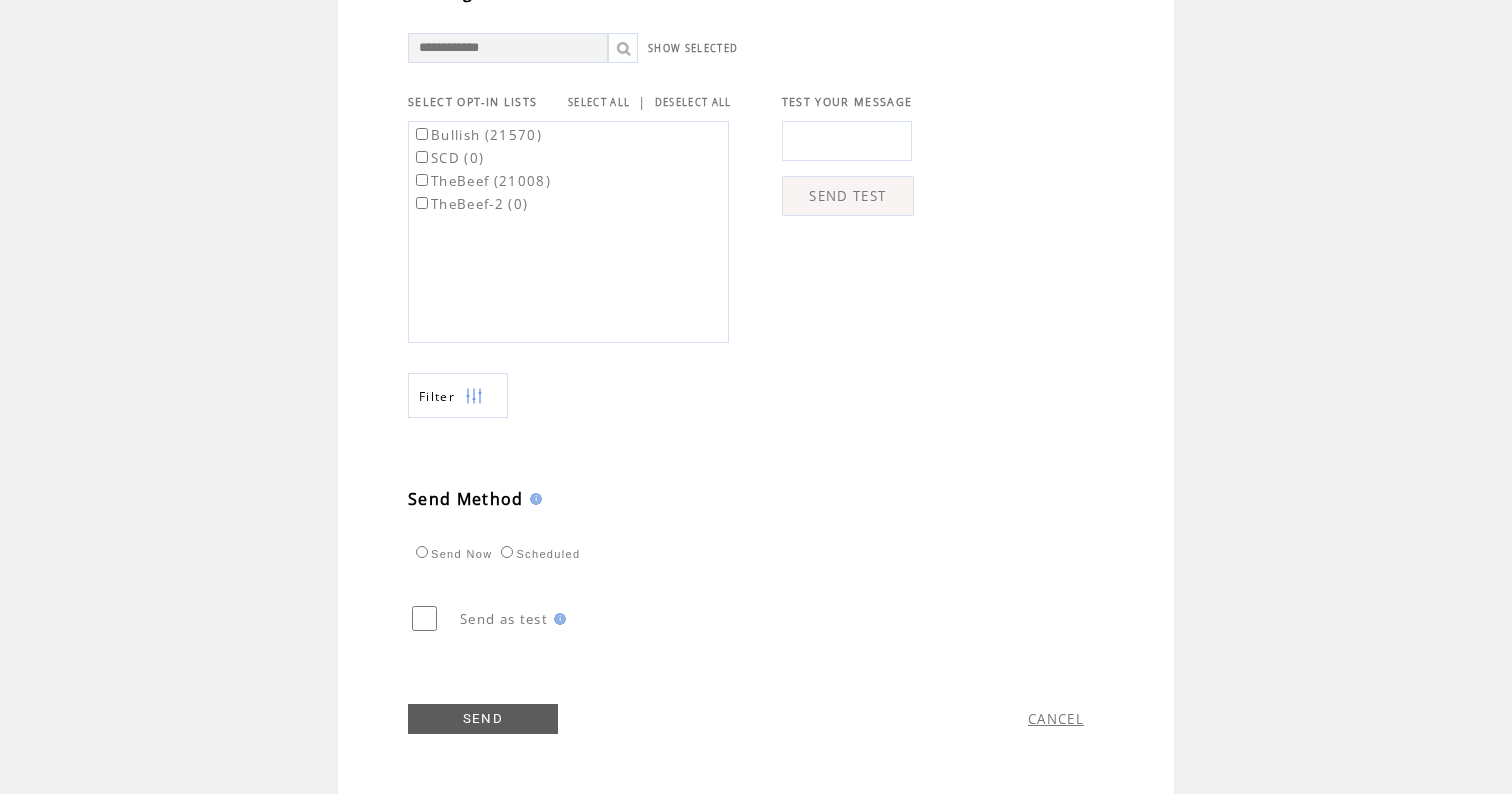 type on "**********" 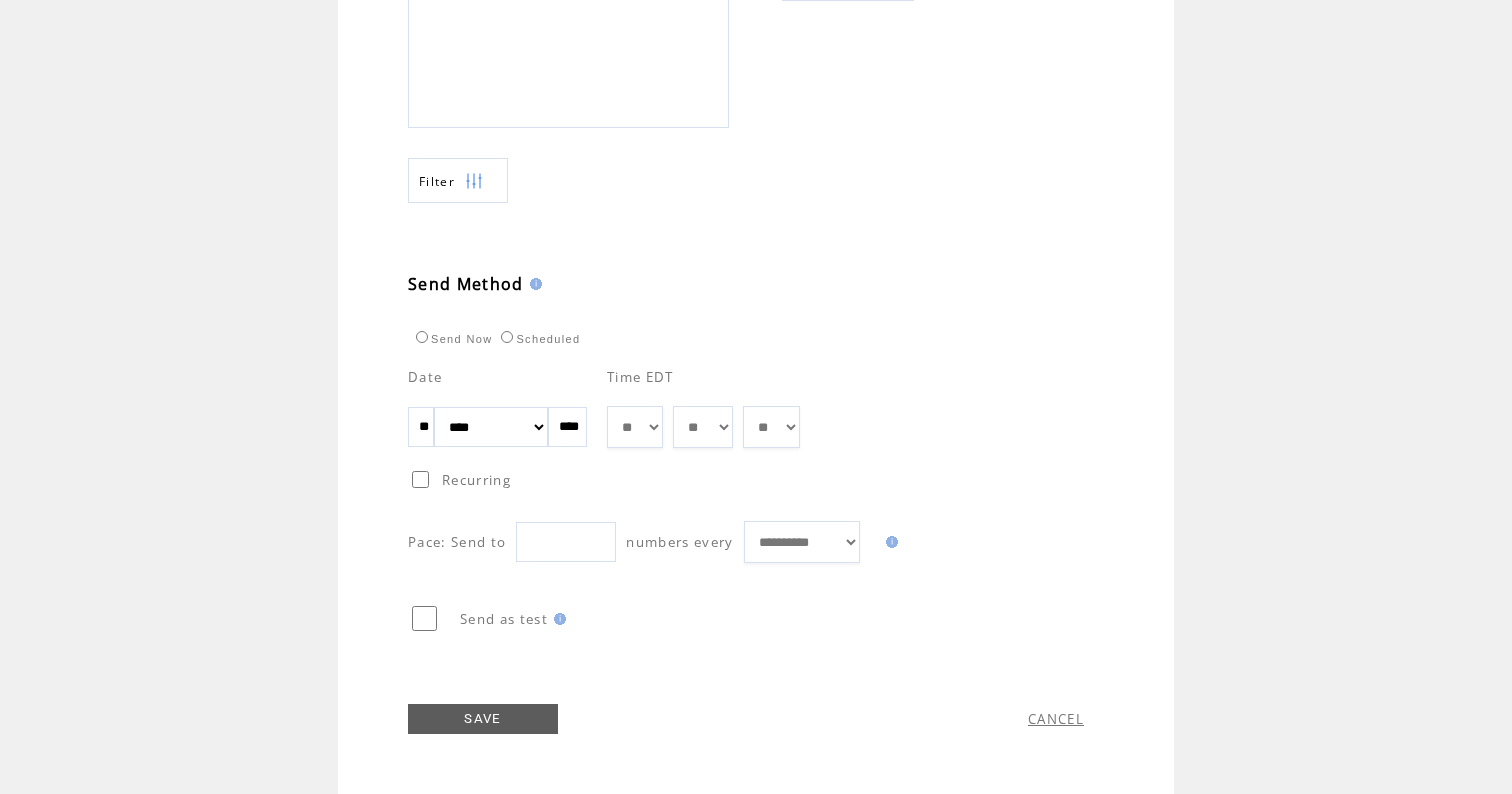 scroll, scrollTop: 924, scrollLeft: 0, axis: vertical 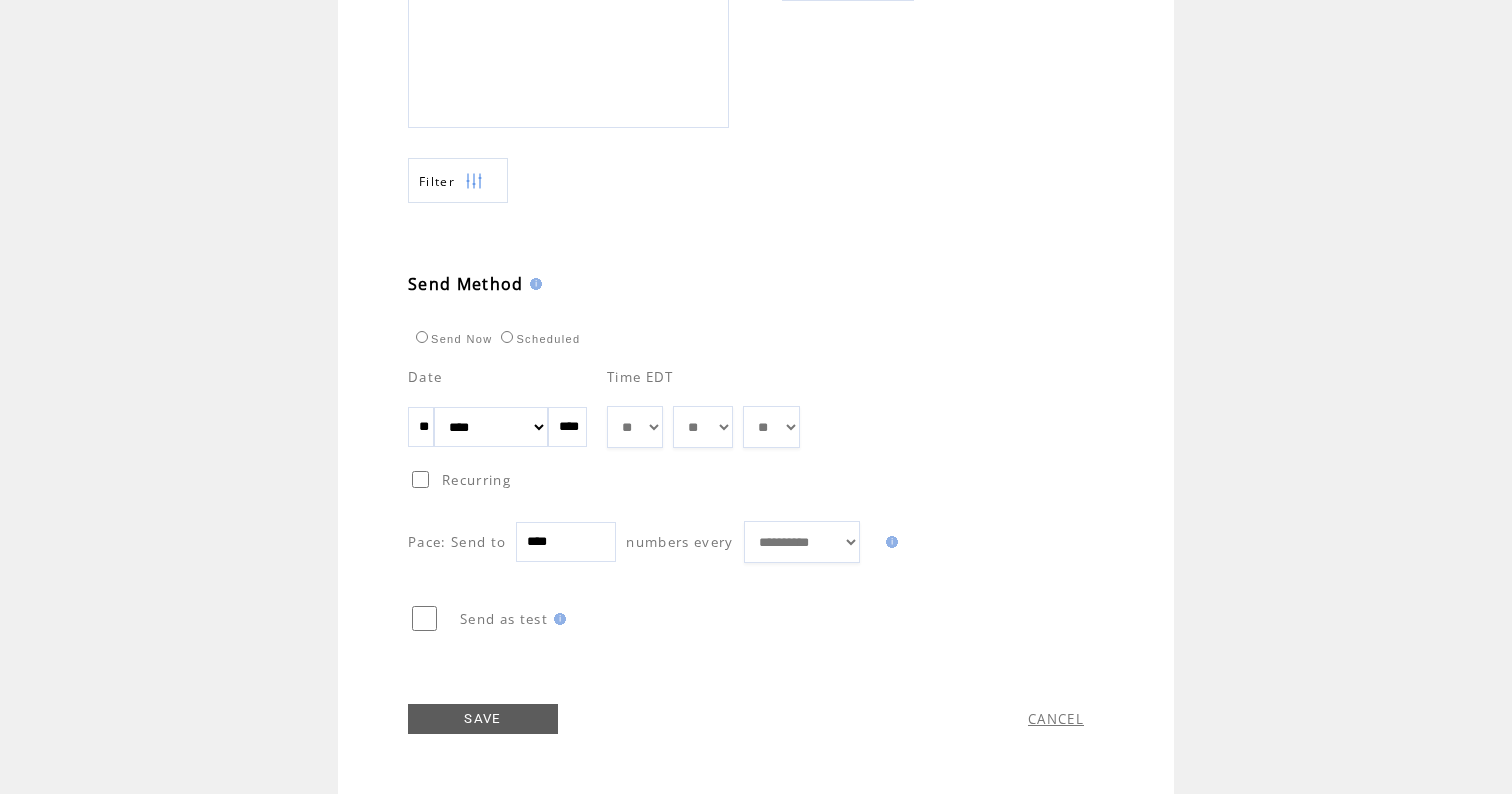 type on "****" 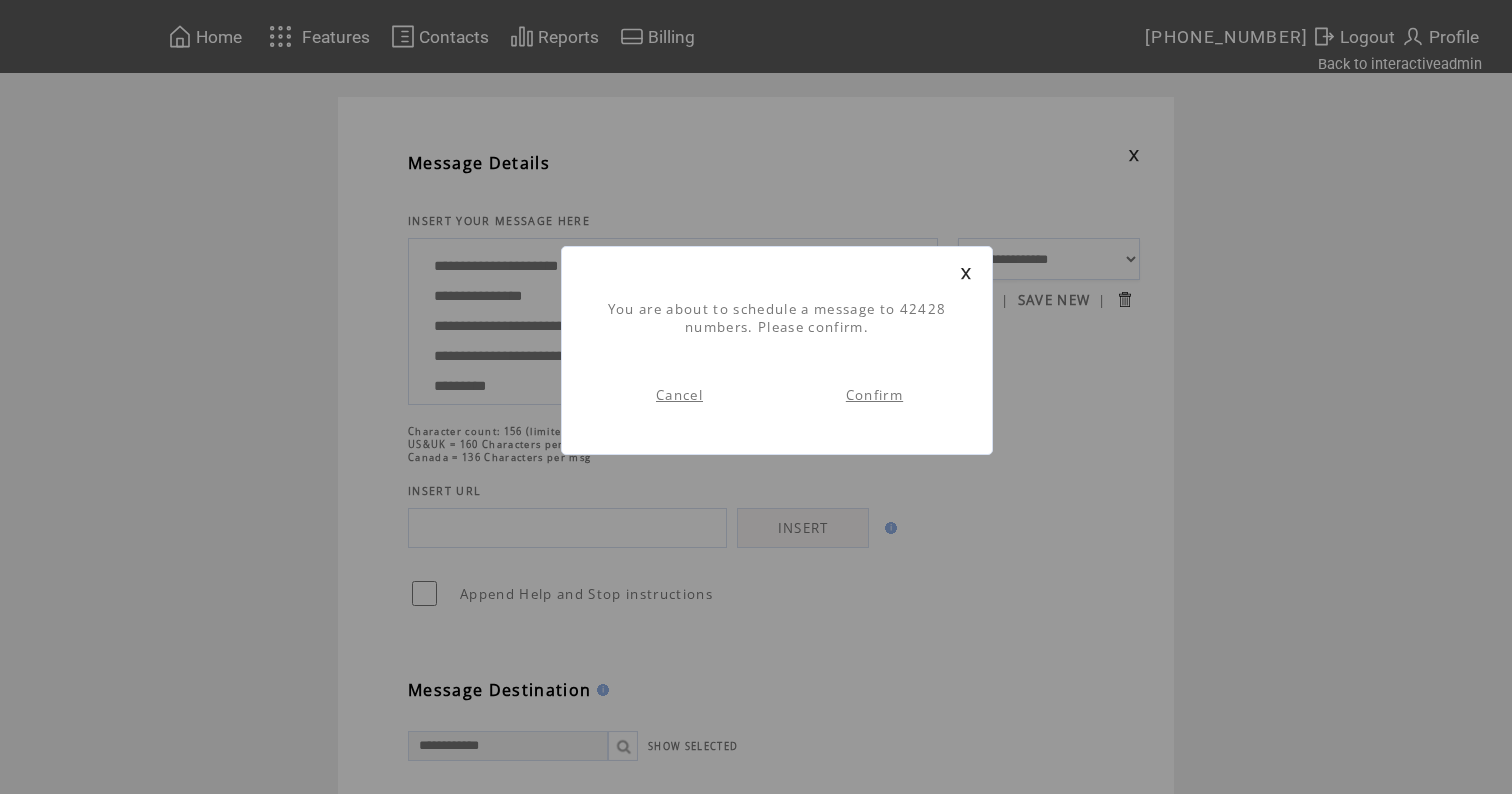 scroll, scrollTop: 1, scrollLeft: 0, axis: vertical 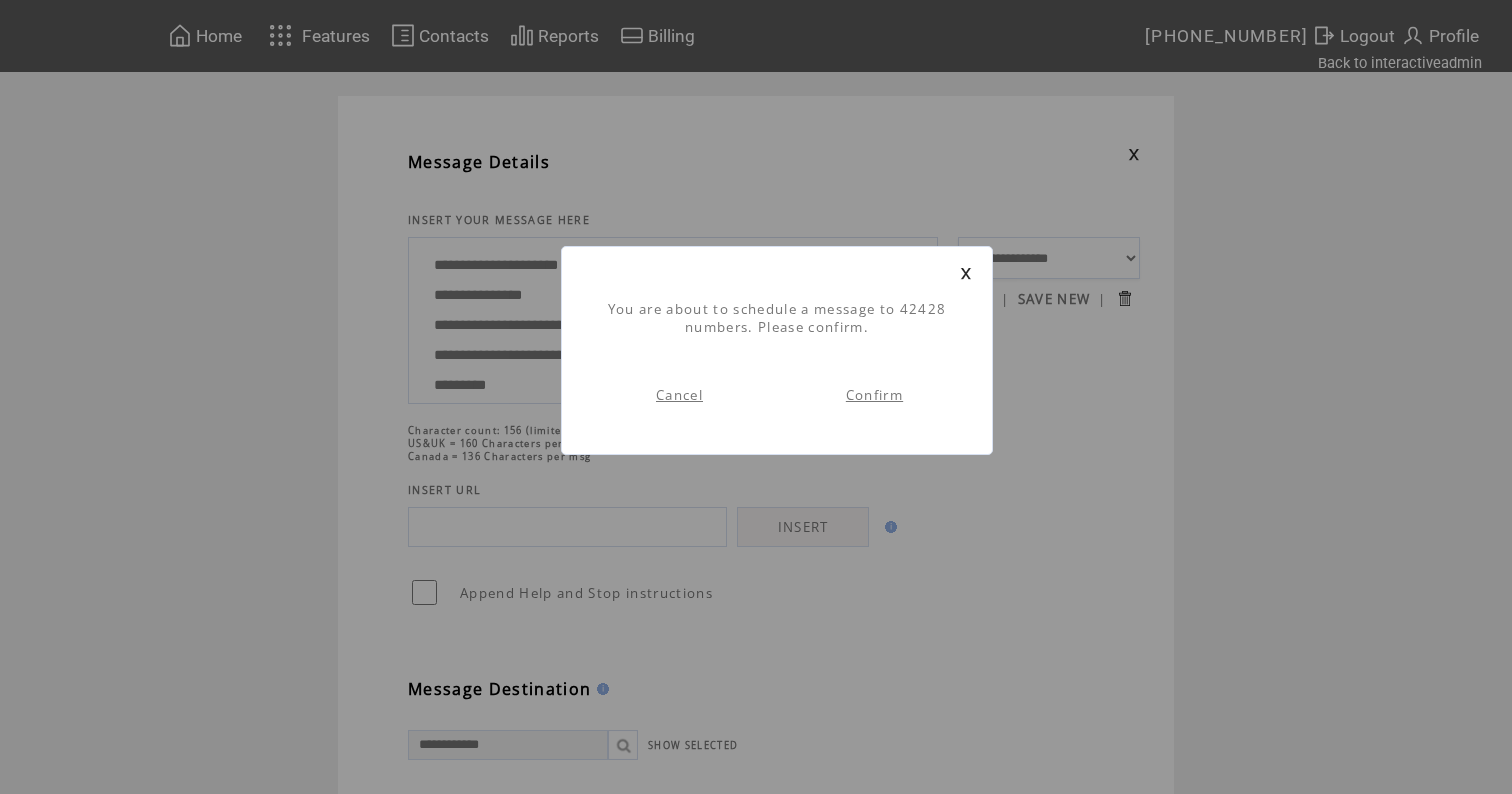 click on "Confirm" at bounding box center [874, 395] 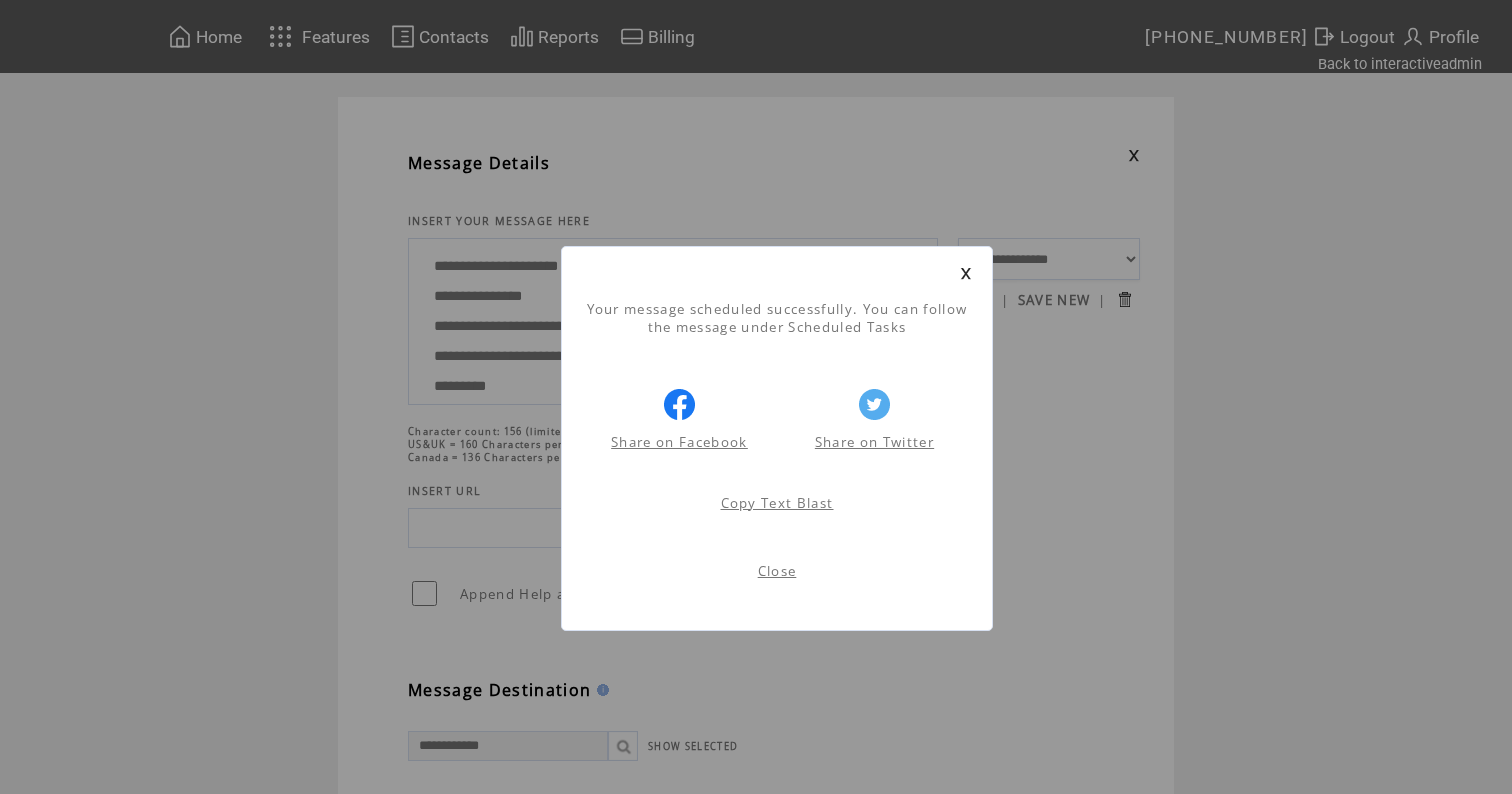 scroll, scrollTop: 1, scrollLeft: 0, axis: vertical 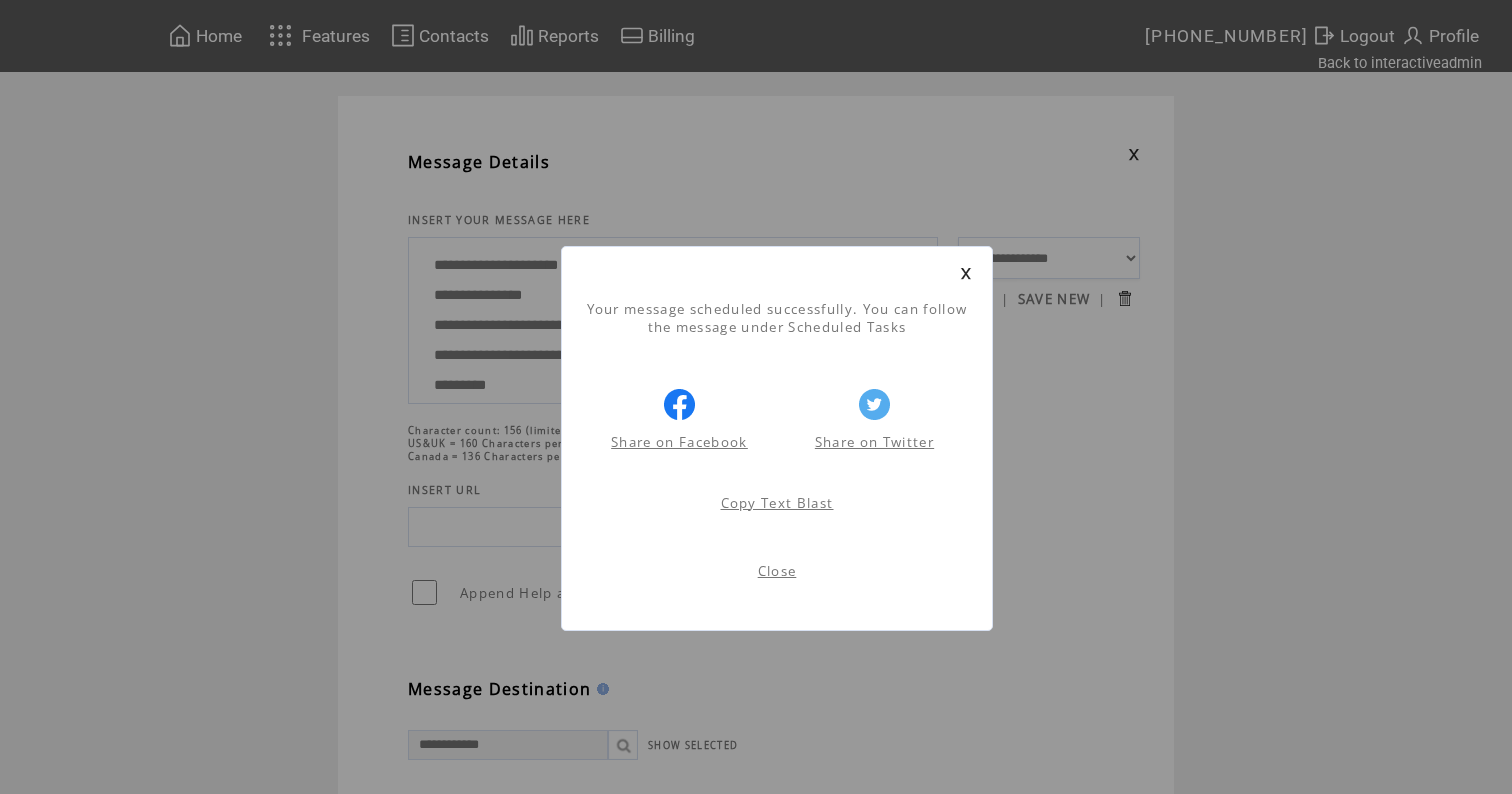 click at bounding box center [966, 273] 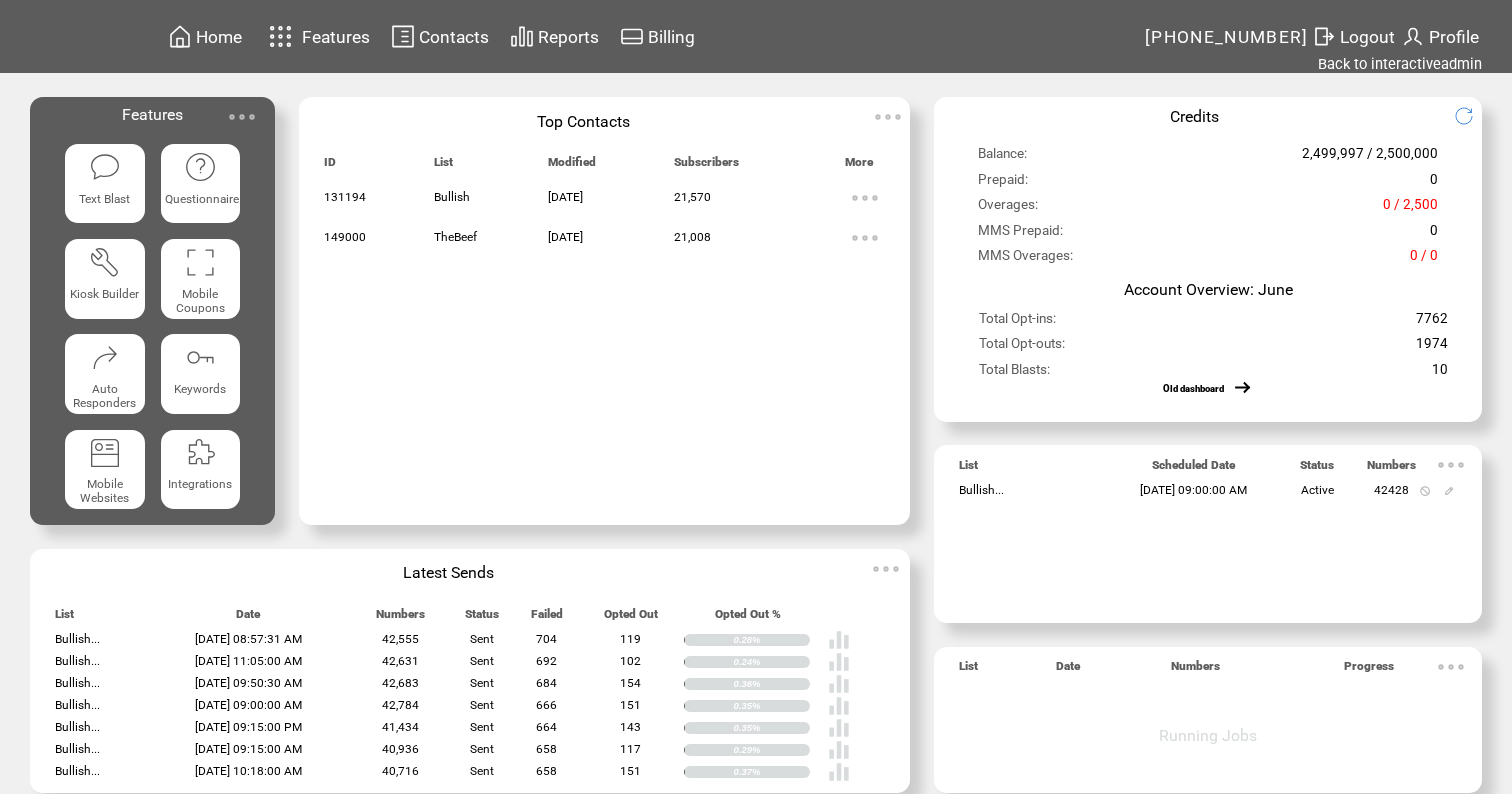 scroll, scrollTop: 0, scrollLeft: 0, axis: both 